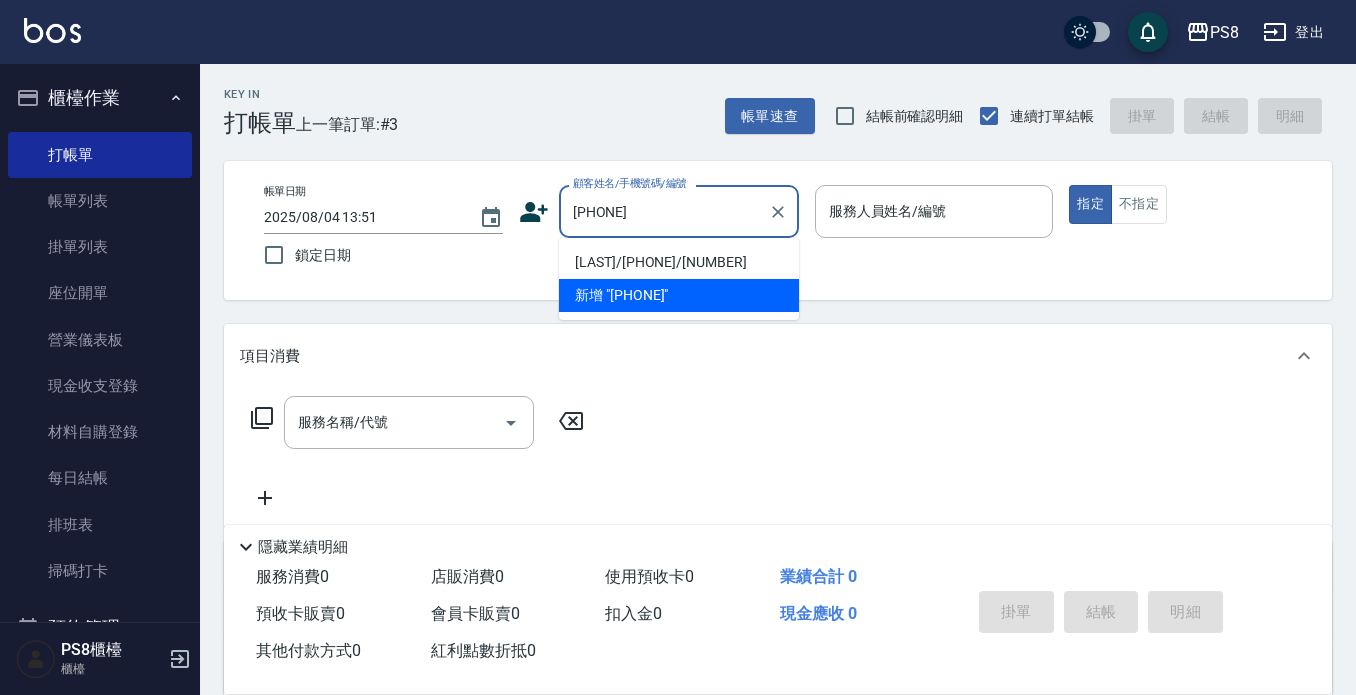 scroll, scrollTop: 0, scrollLeft: 0, axis: both 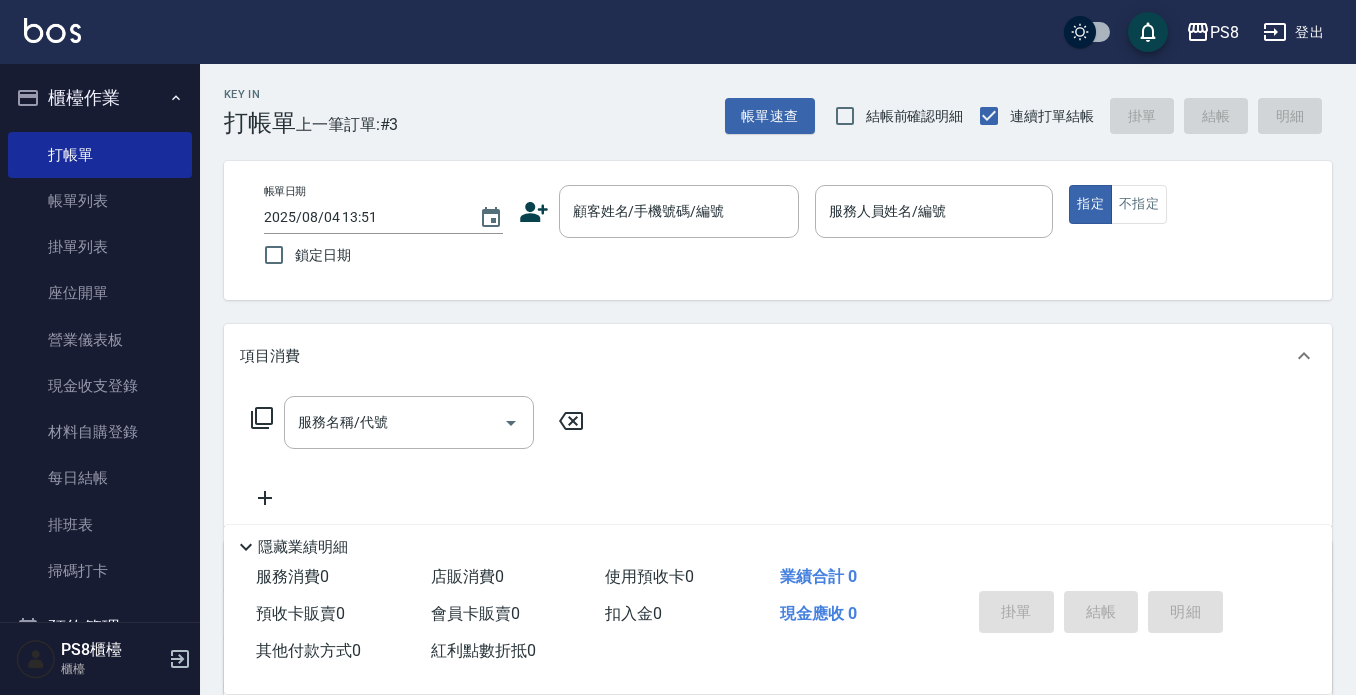 click on "帳單日期 [DATE] [TIME] 鎖定日期 顧客姓名/手機號碼/編號 顧客姓名/手機號碼/編號 服務人員姓名/編號 服務人員姓名/編號 指定 不指定" at bounding box center (778, 230) 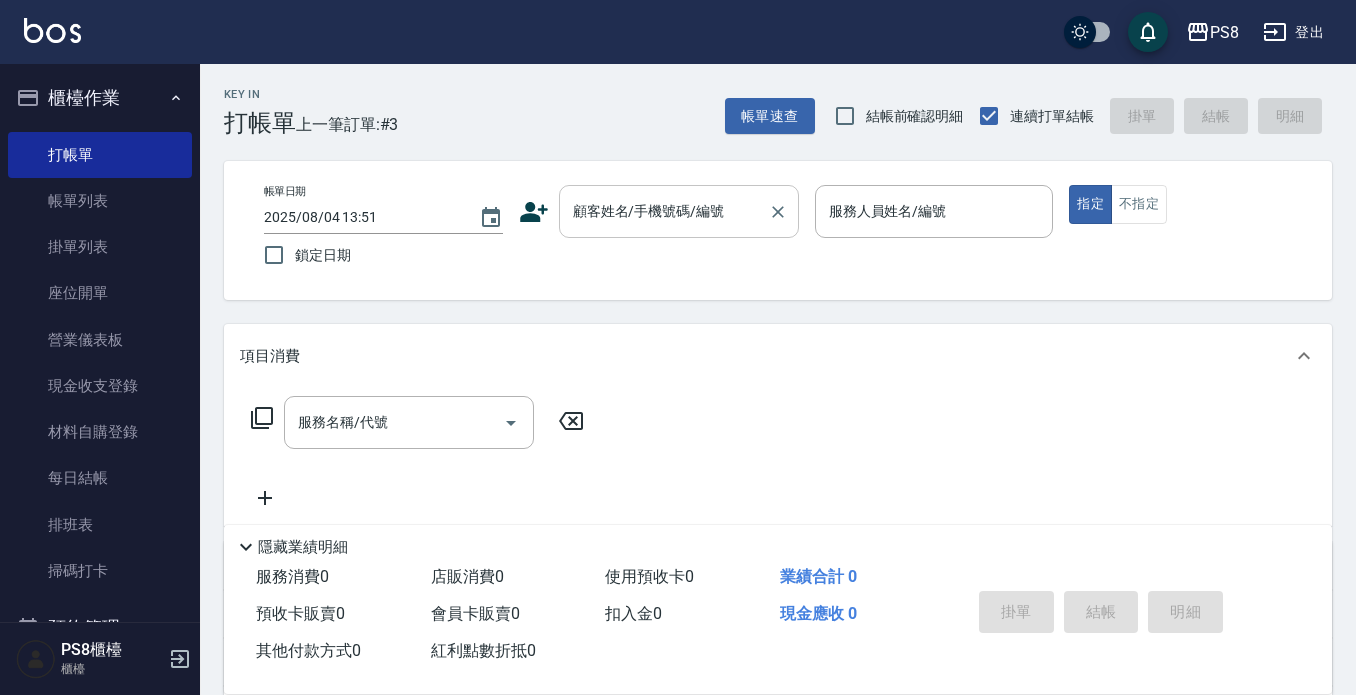 click on "顧客姓名/手機號碼/編號" at bounding box center [664, 211] 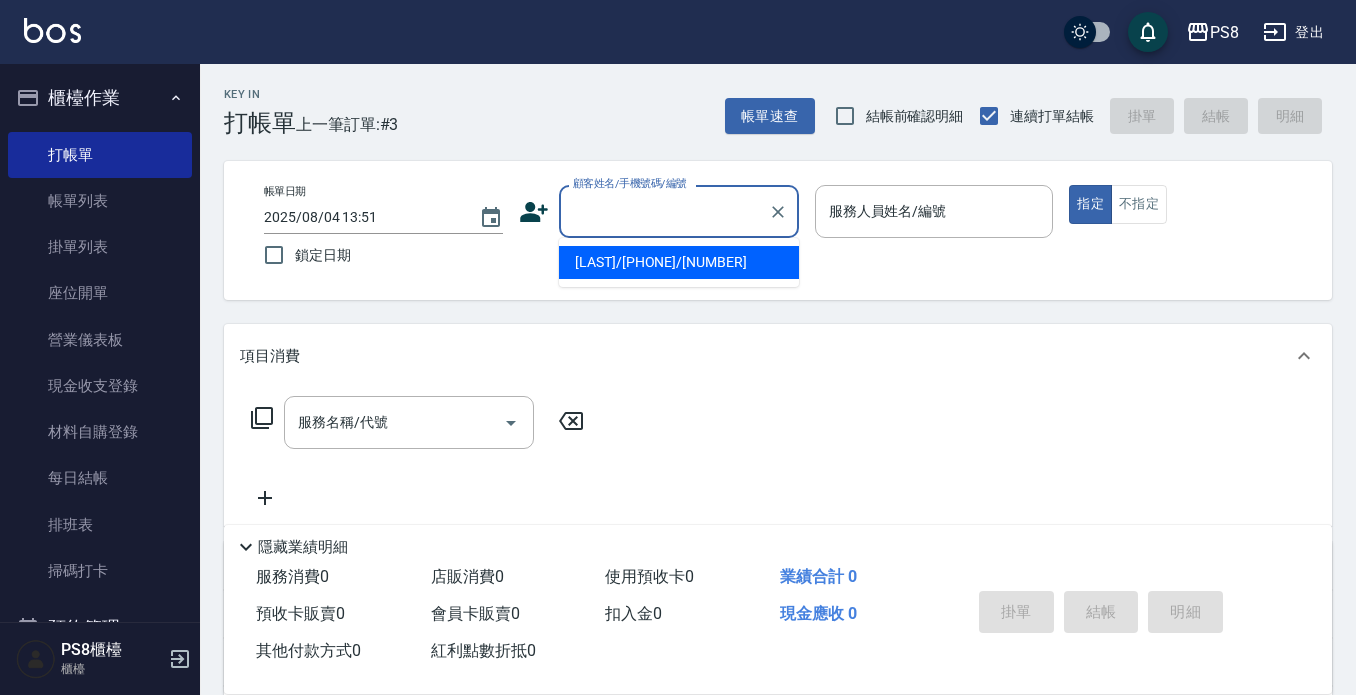 click on "[LAST]/[PHONE]/[NUMBER]" at bounding box center (679, 262) 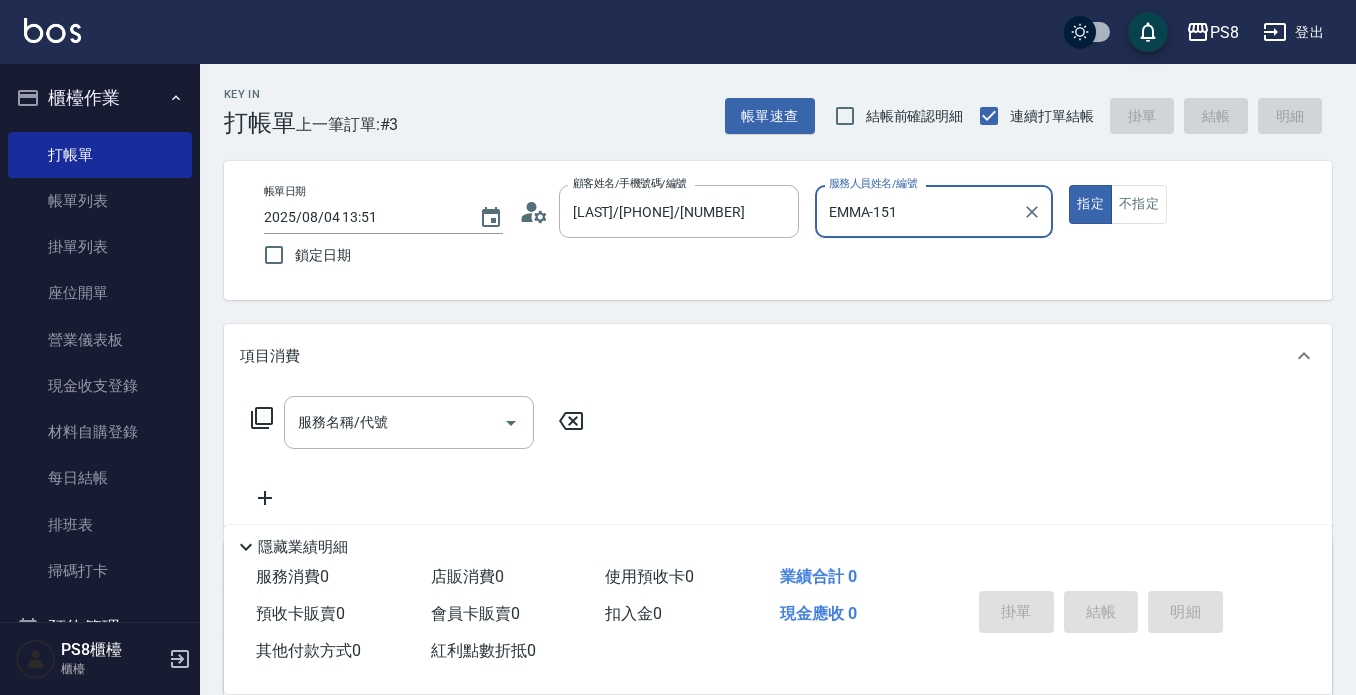 type on "EMMA-15" 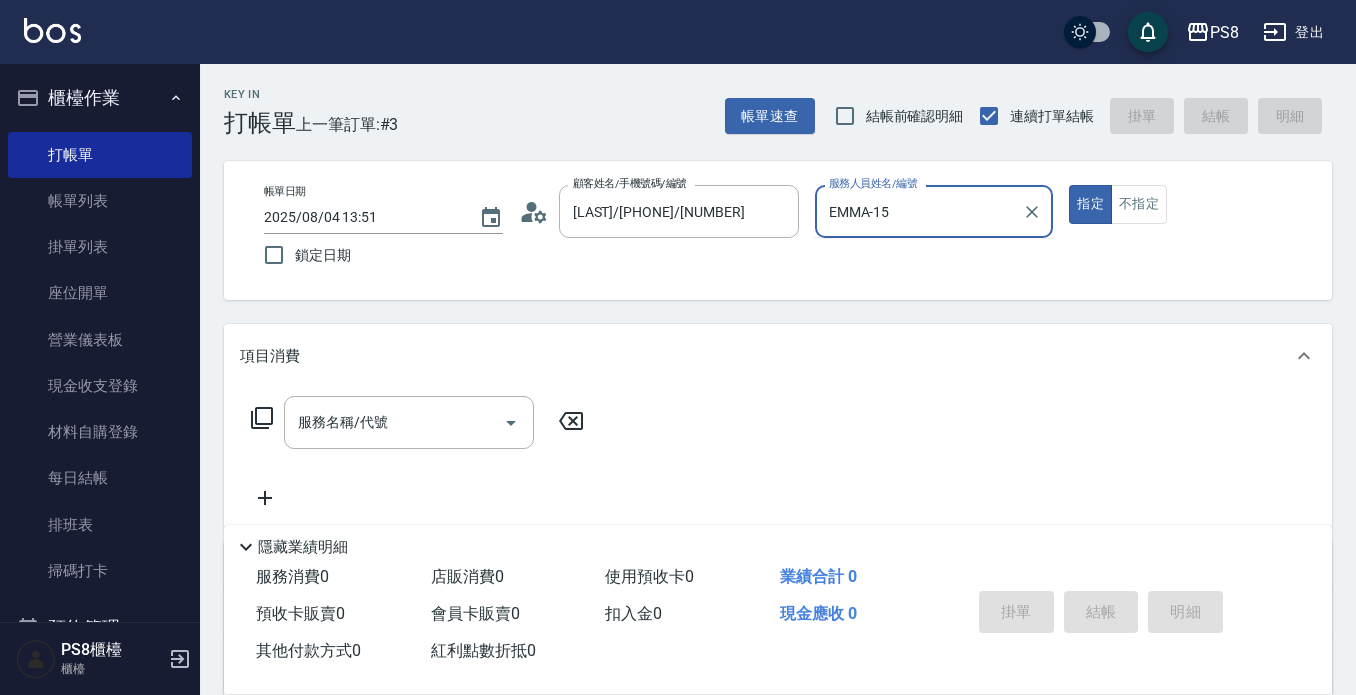 click on "指定" at bounding box center [1090, 204] 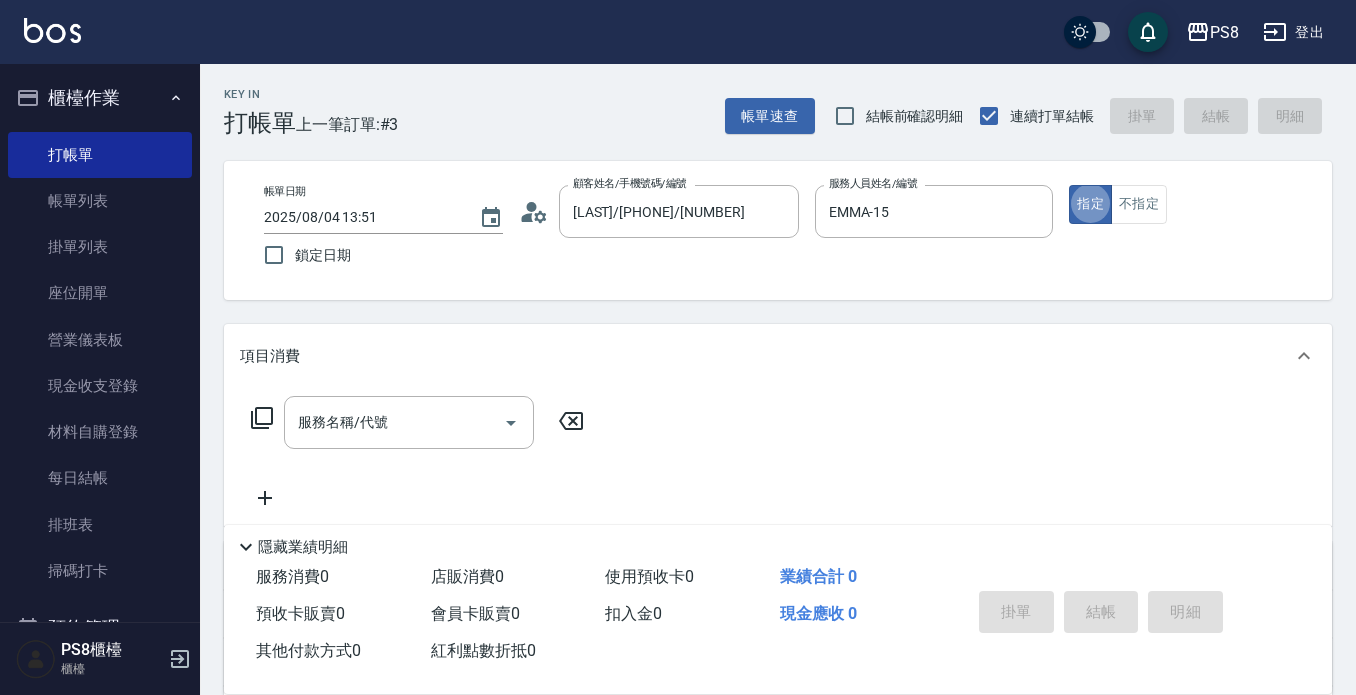 type on "true" 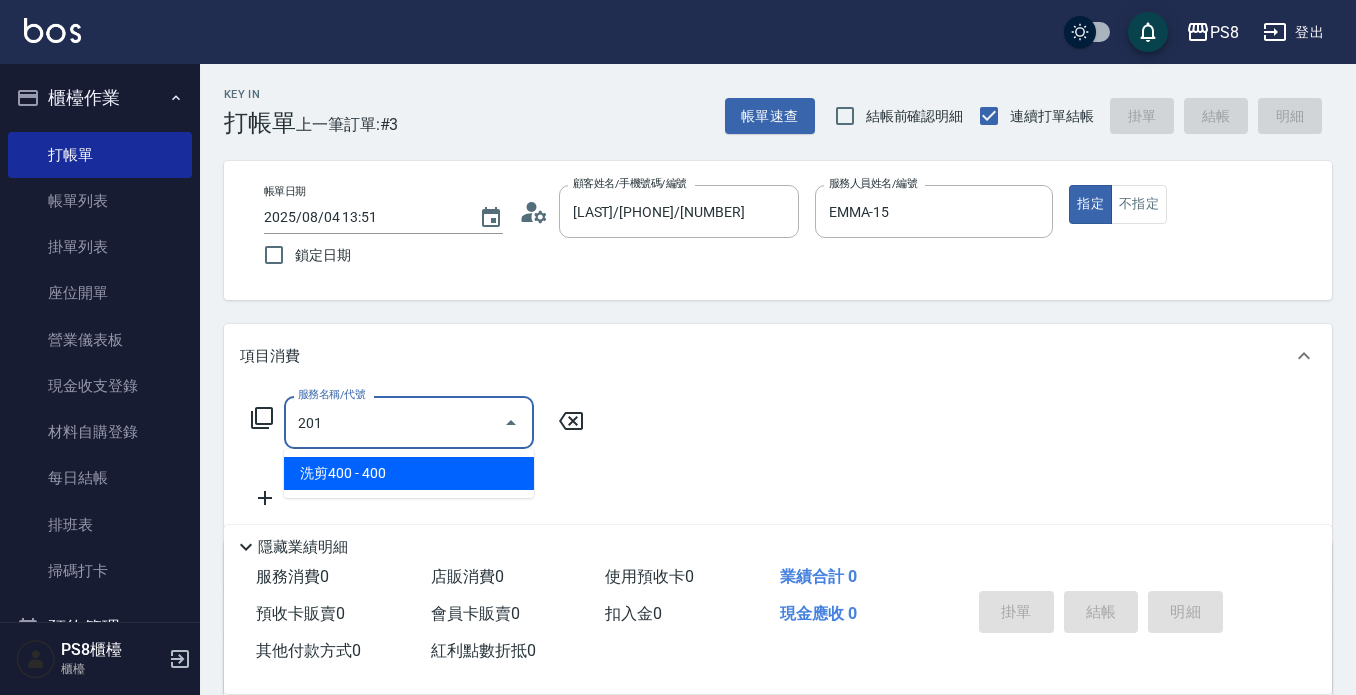 type on "洗剪400(201)" 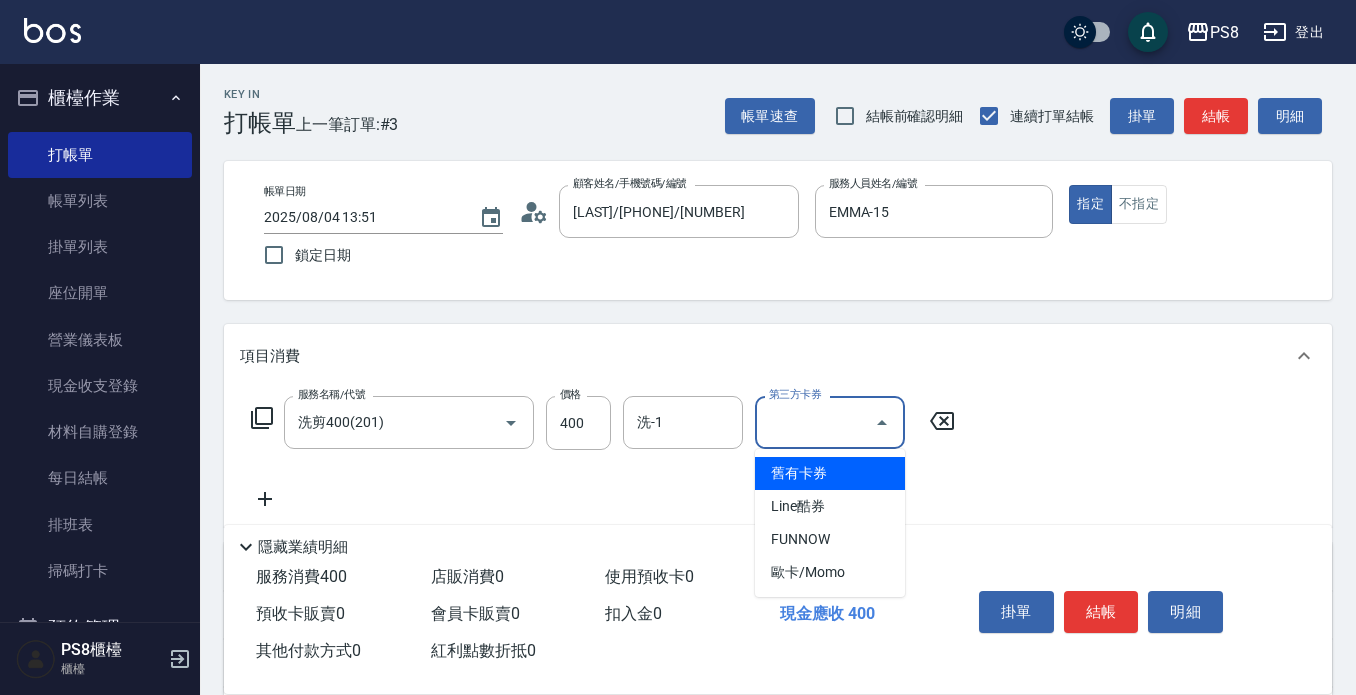 type on "舊有卡券" 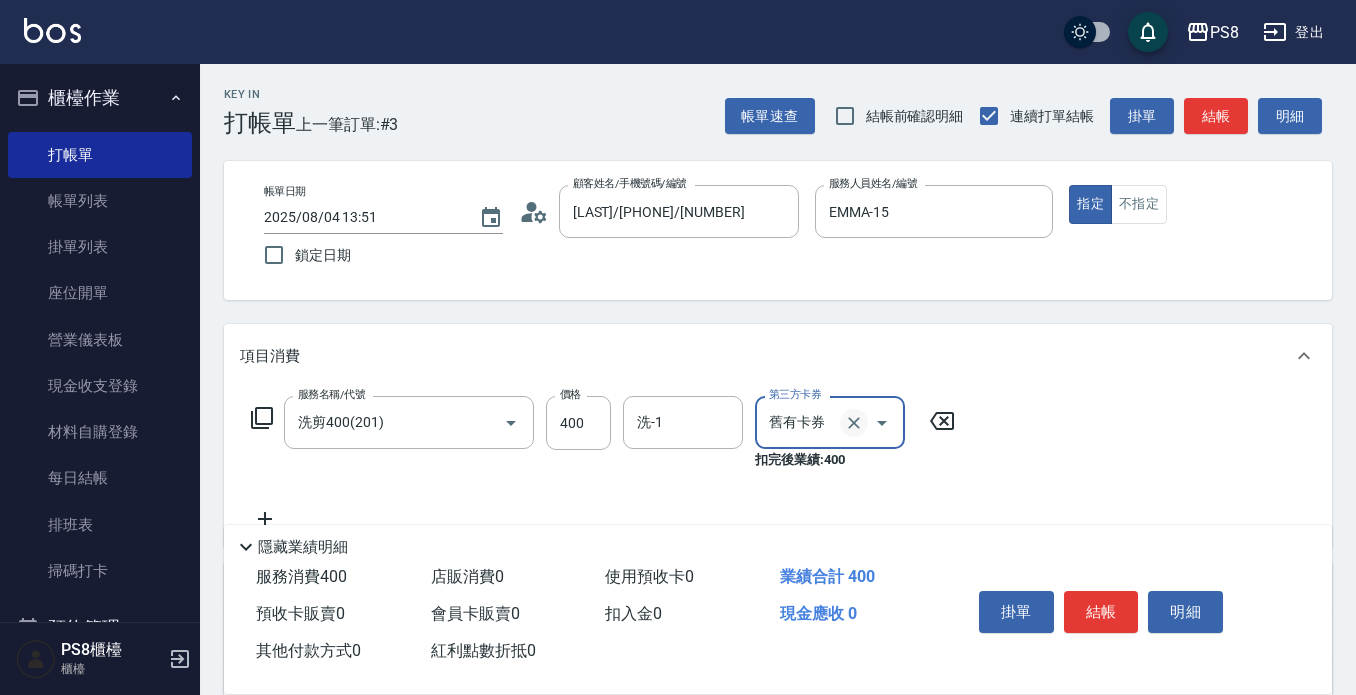 click 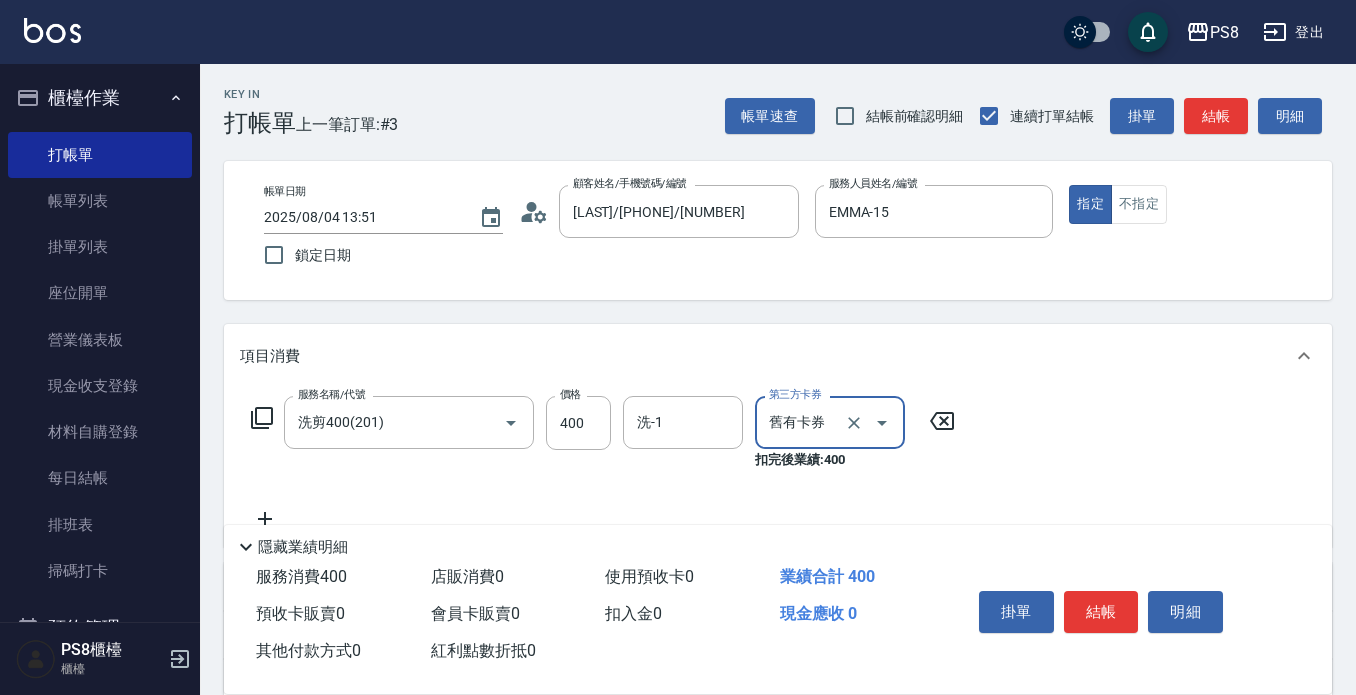 type 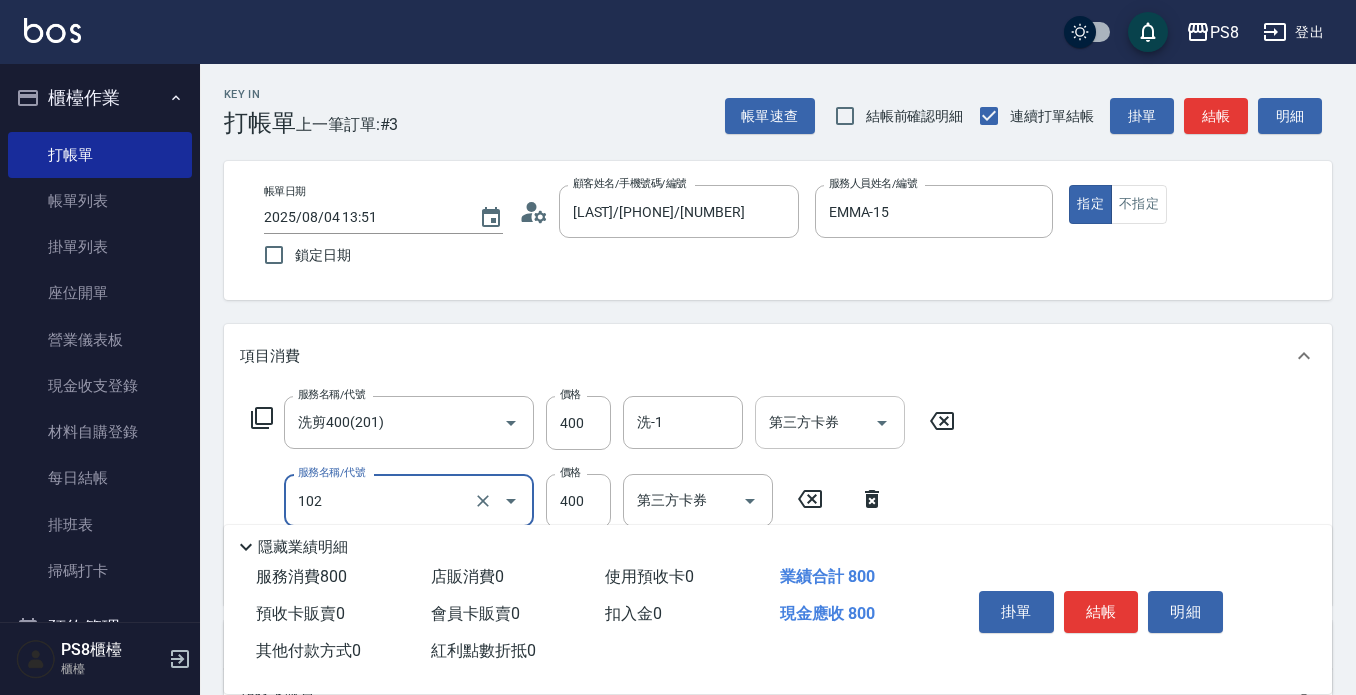 type on "精油洗髮(102)" 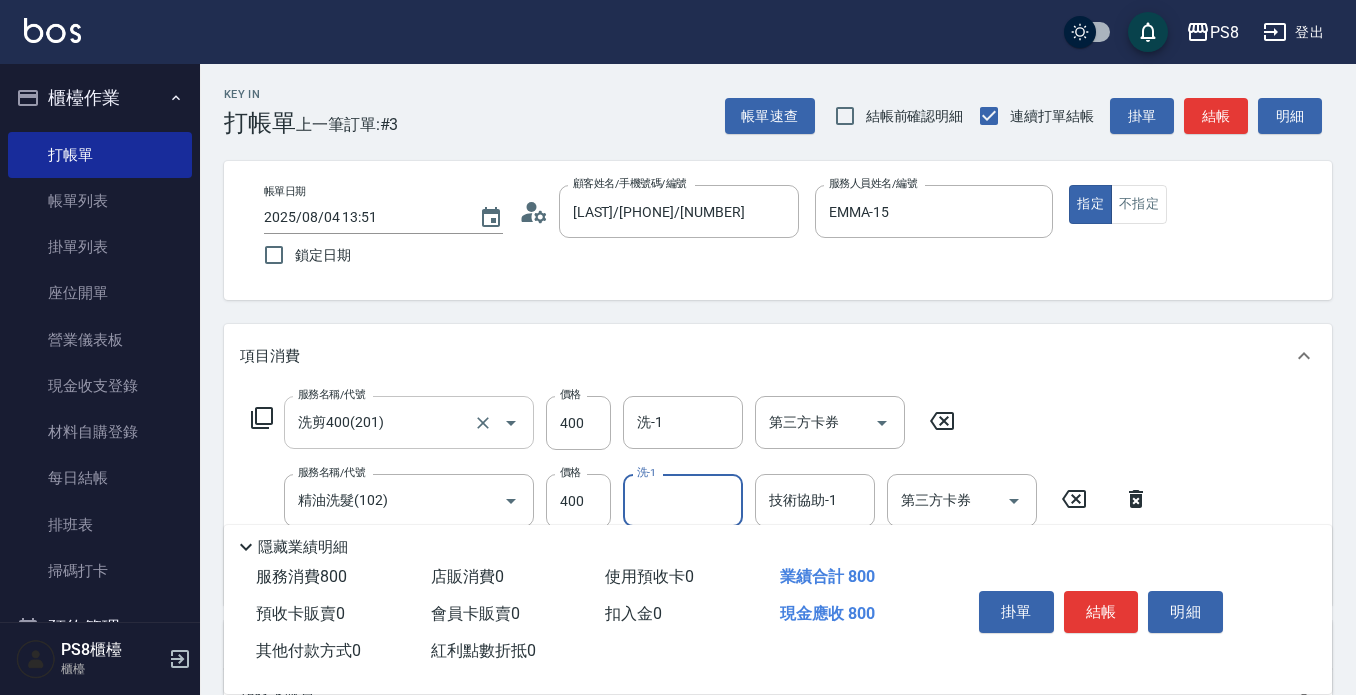 click on "洗剪400(201)" at bounding box center (381, 422) 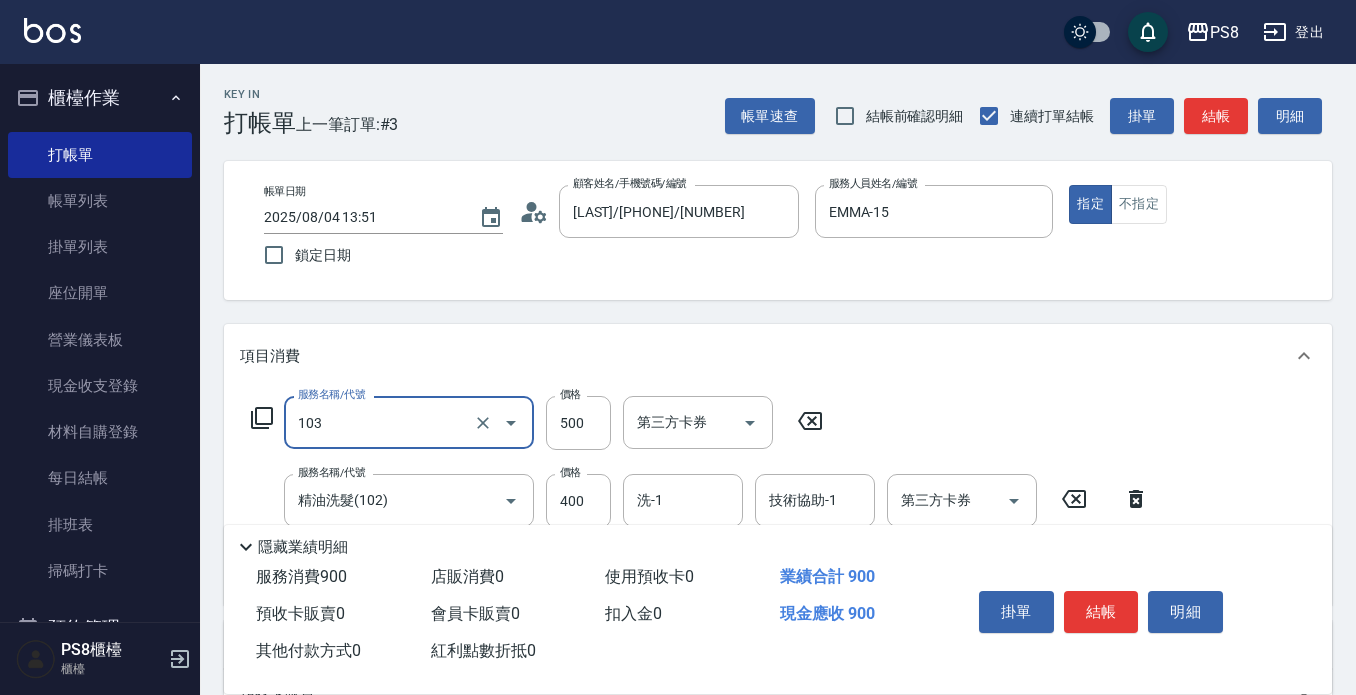 type on "B級洗剪500(103)" 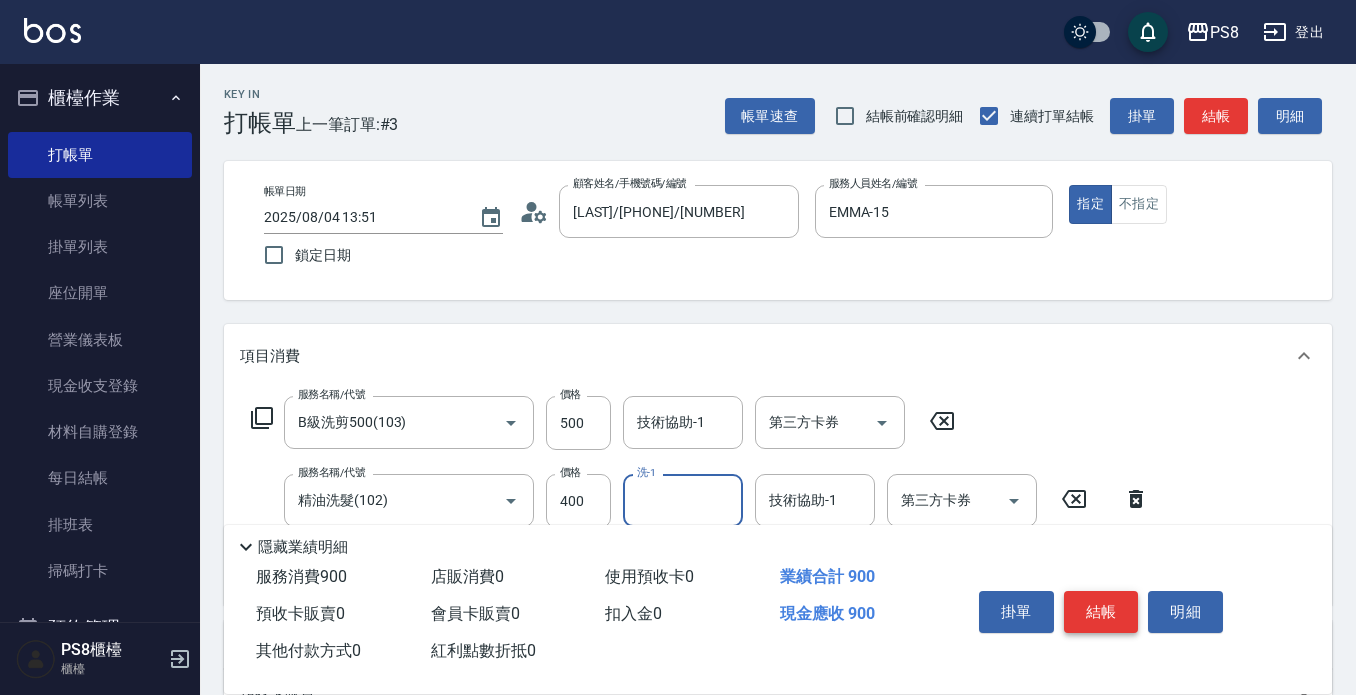 click on "結帳" at bounding box center (1101, 612) 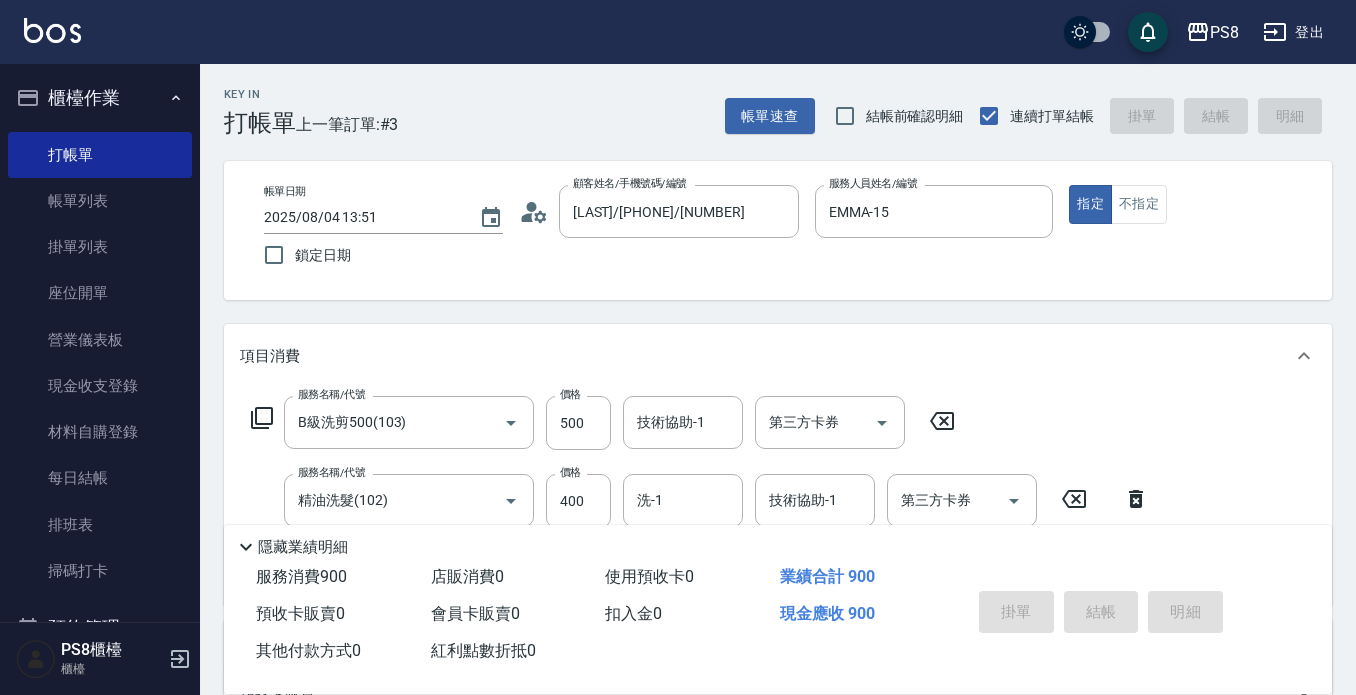 type on "[DATE] [TIME]" 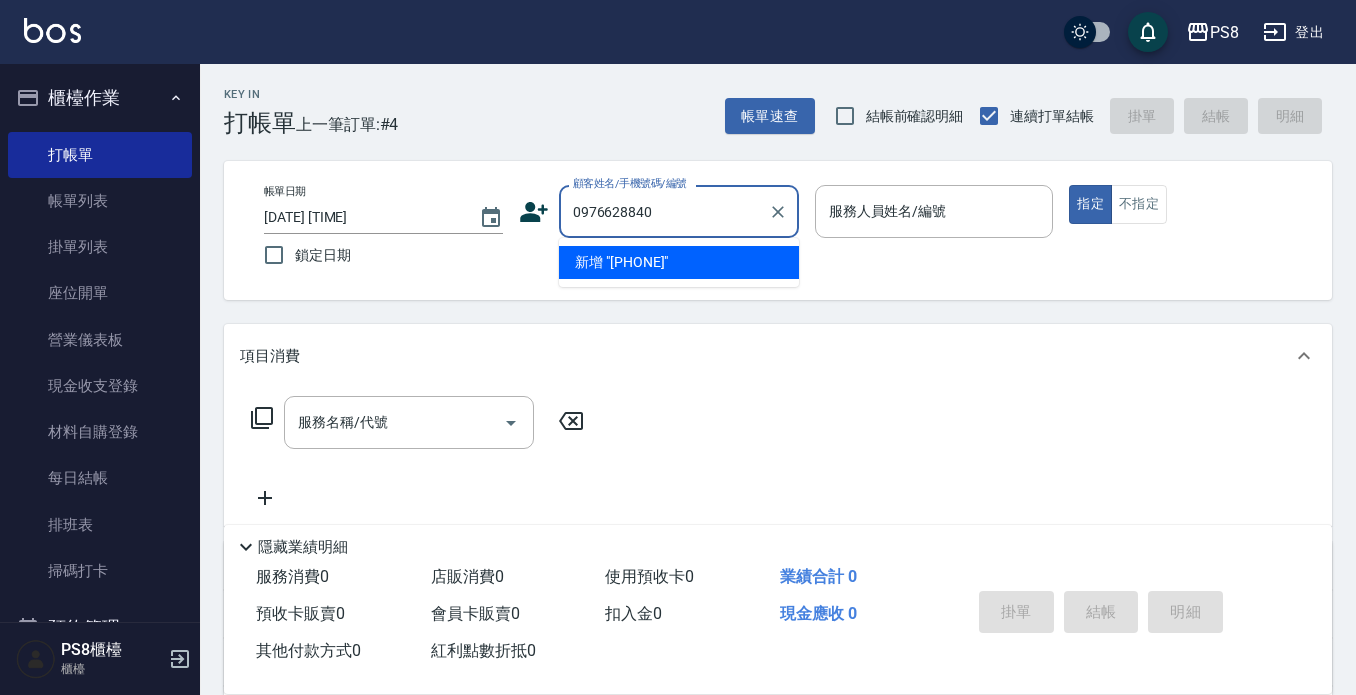 drag, startPoint x: 663, startPoint y: 215, endPoint x: 529, endPoint y: 199, distance: 134.95184 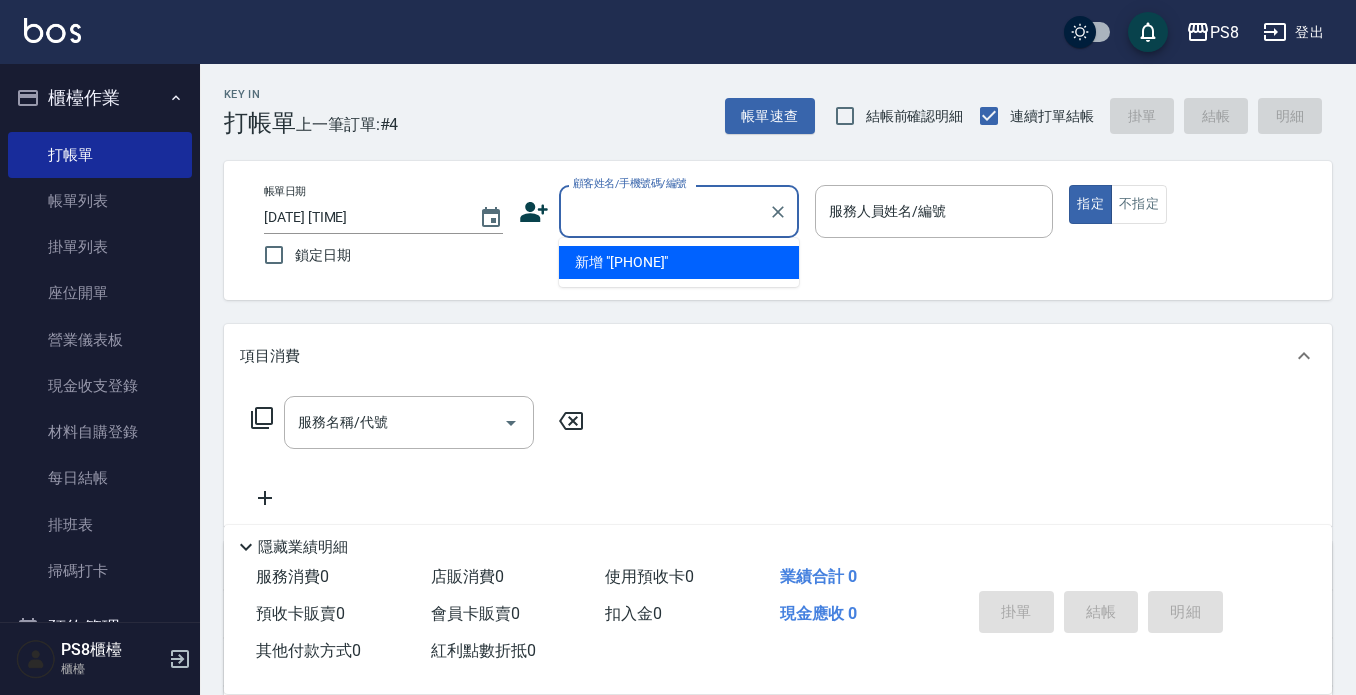 click 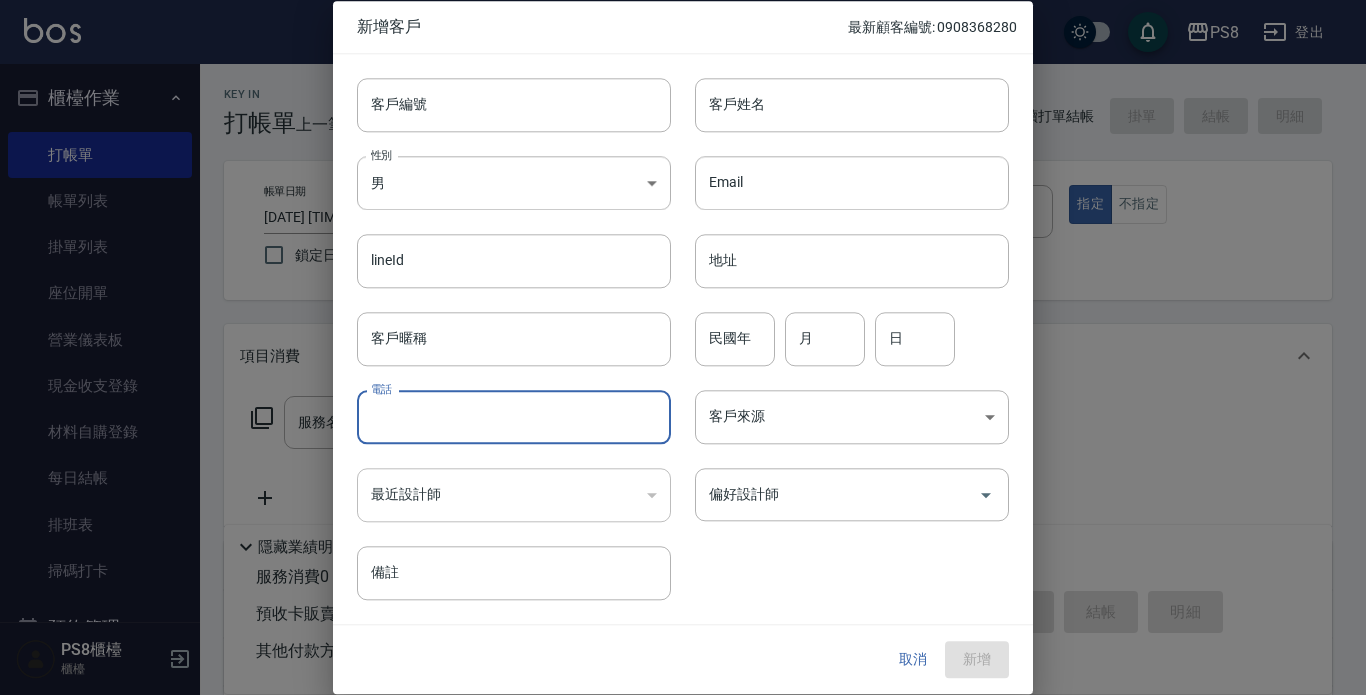 click on "電話" at bounding box center (514, 417) 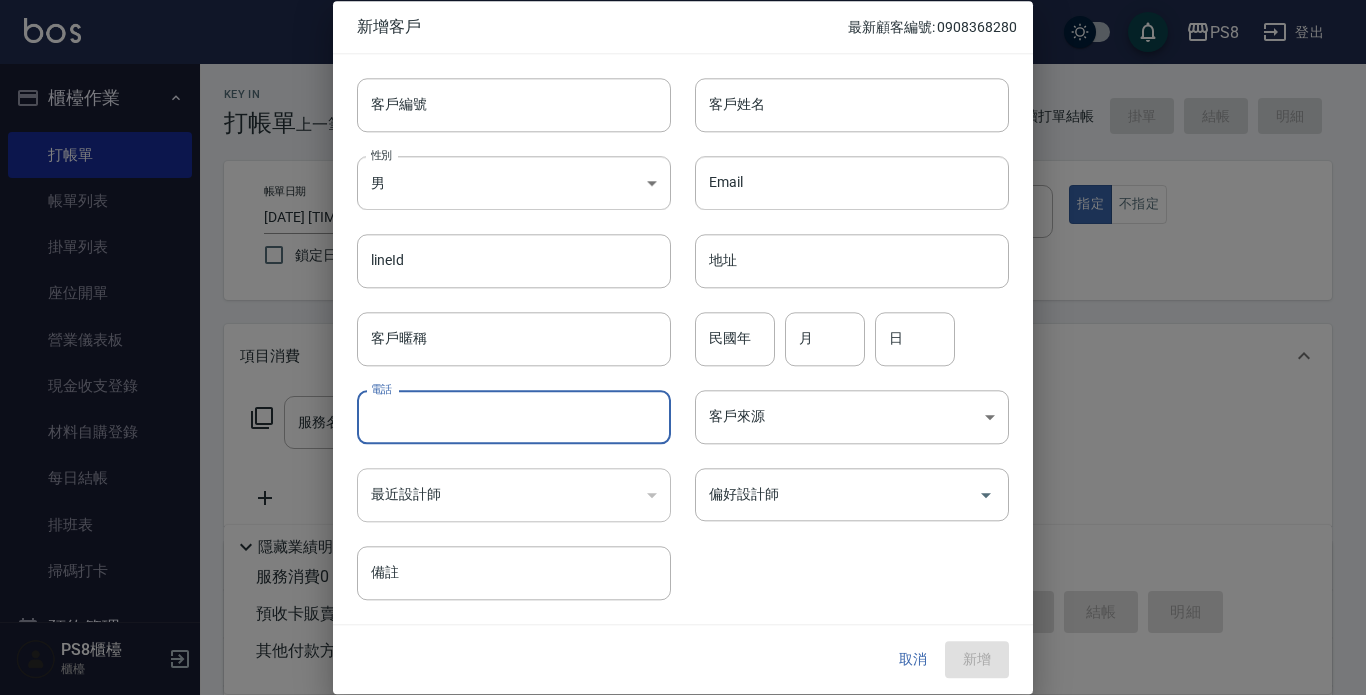 paste on "0976628840" 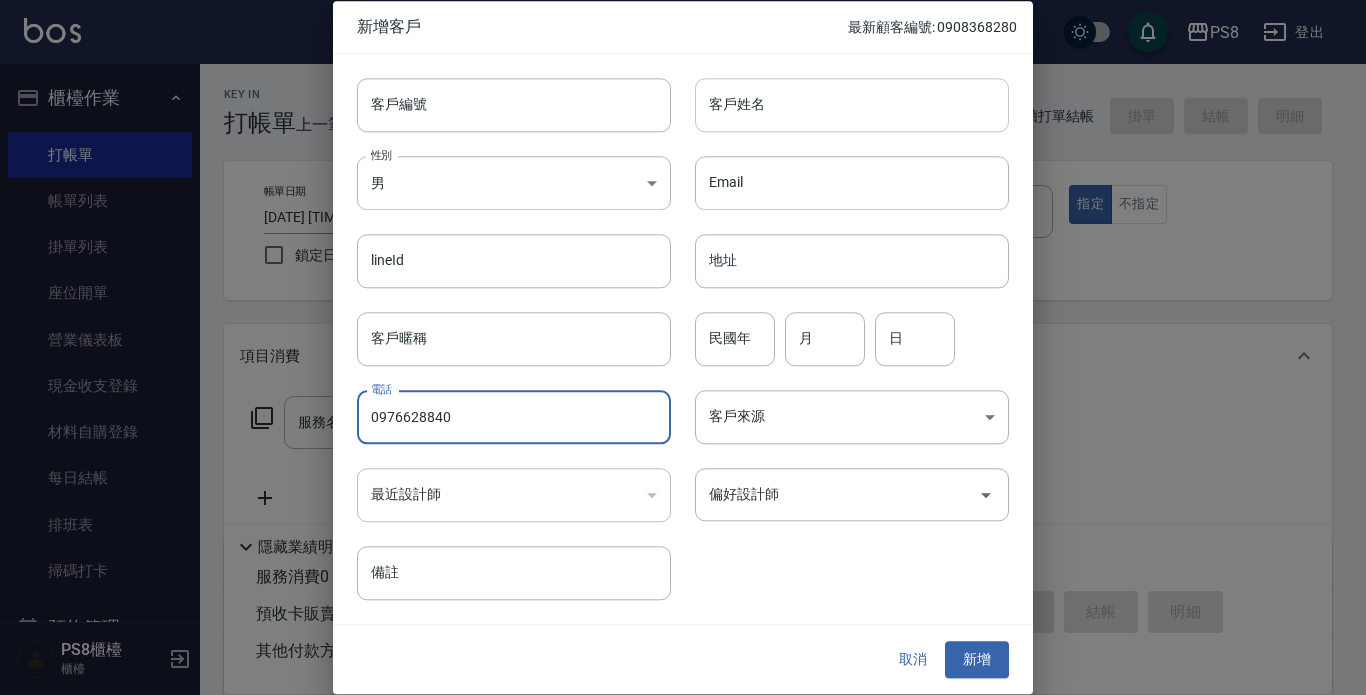 type on "0976628840" 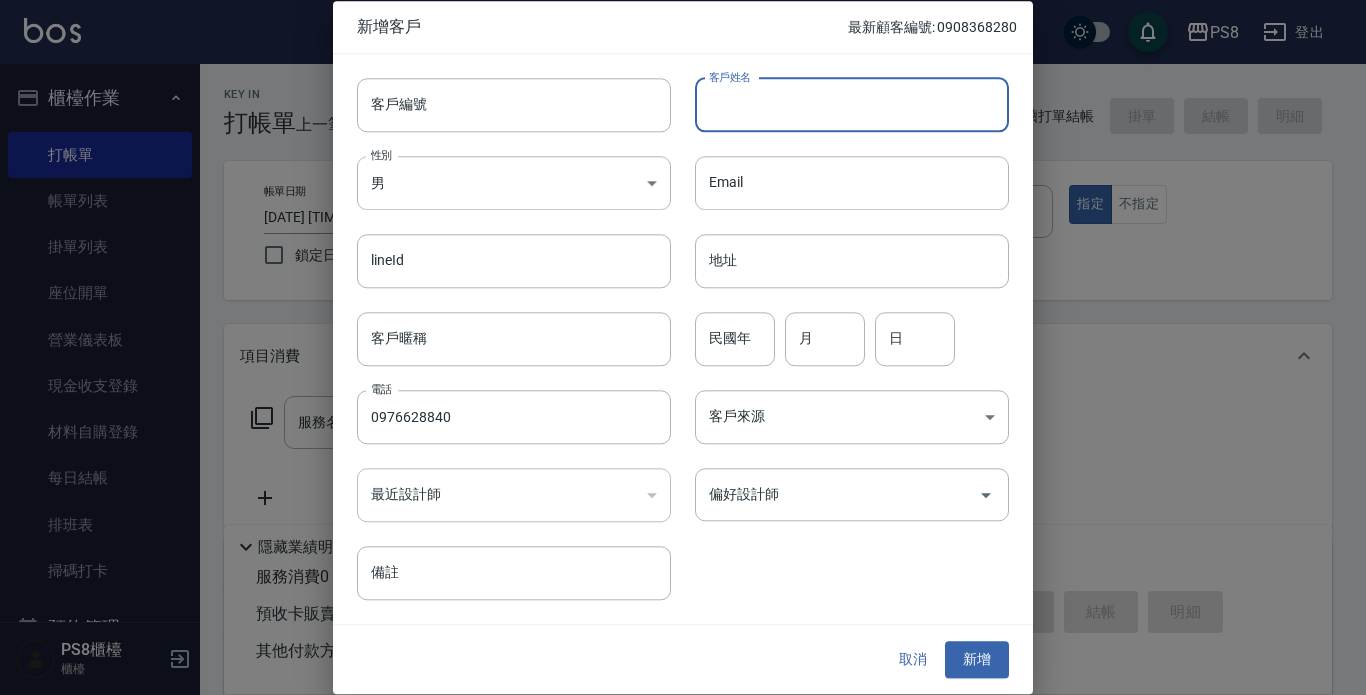 click on "客戶姓名" at bounding box center (852, 105) 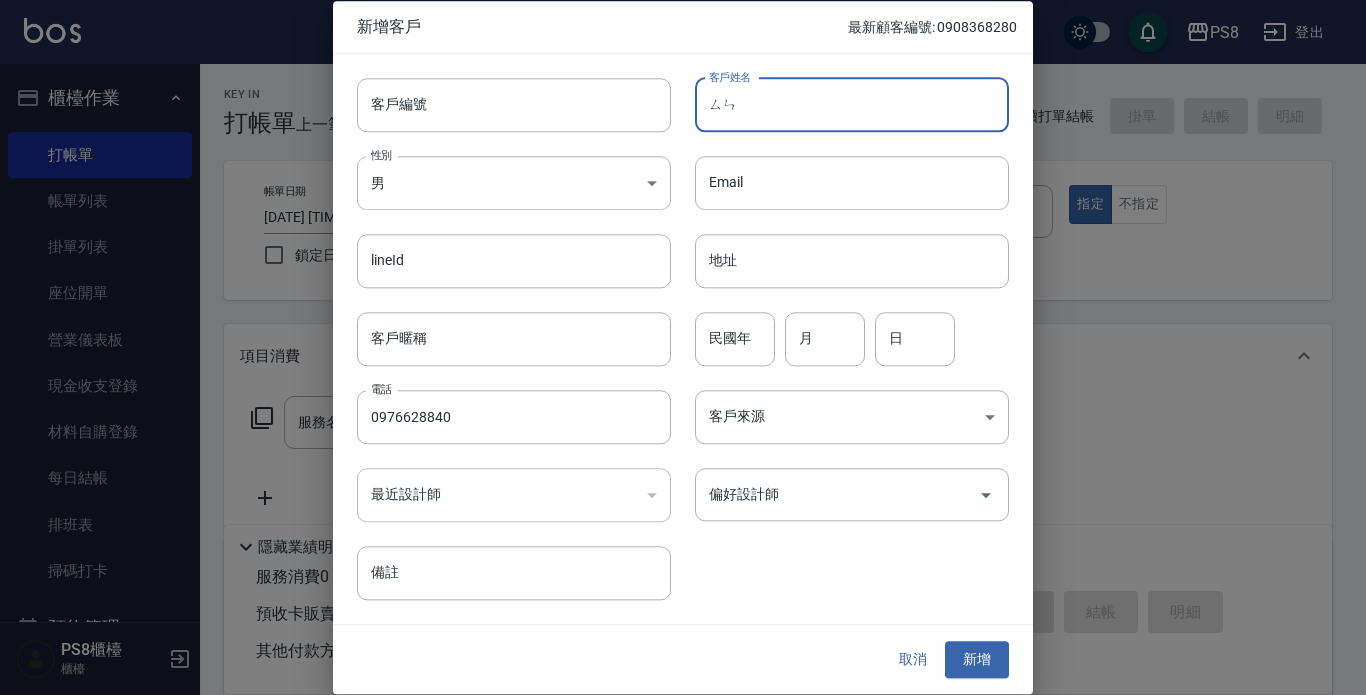 type on "森" 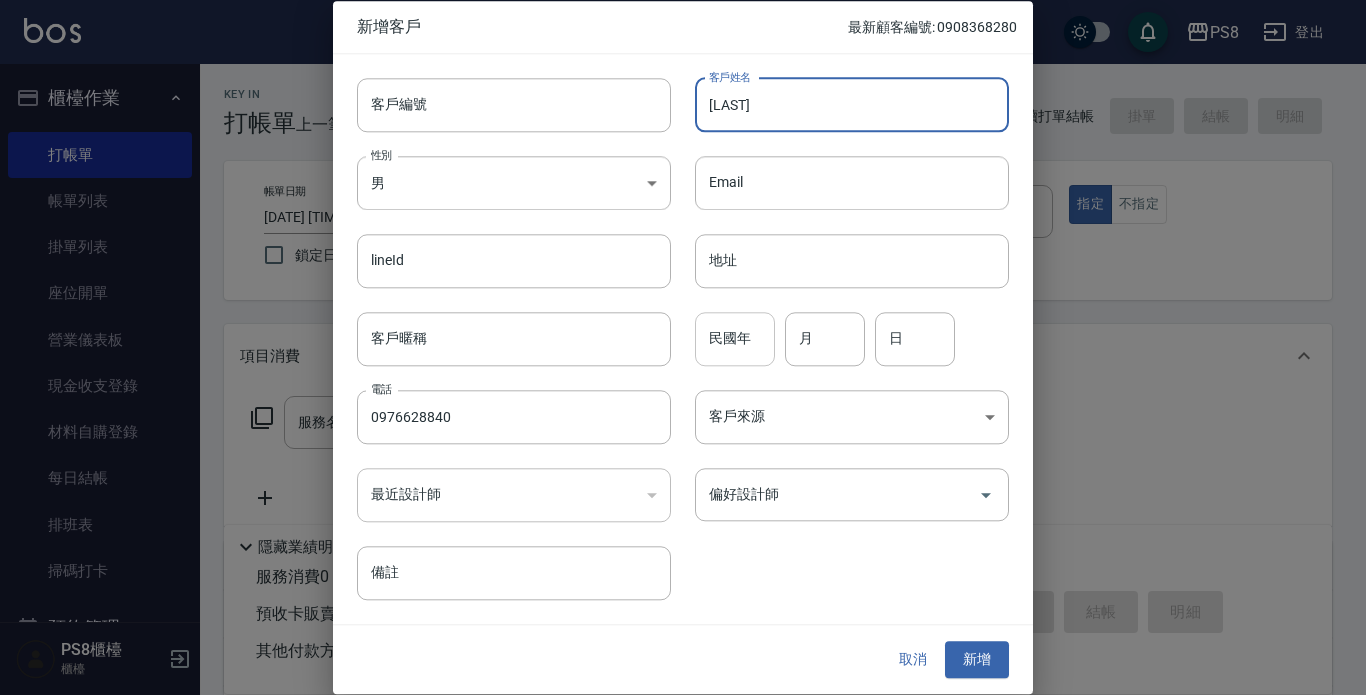 type on "[LAST]" 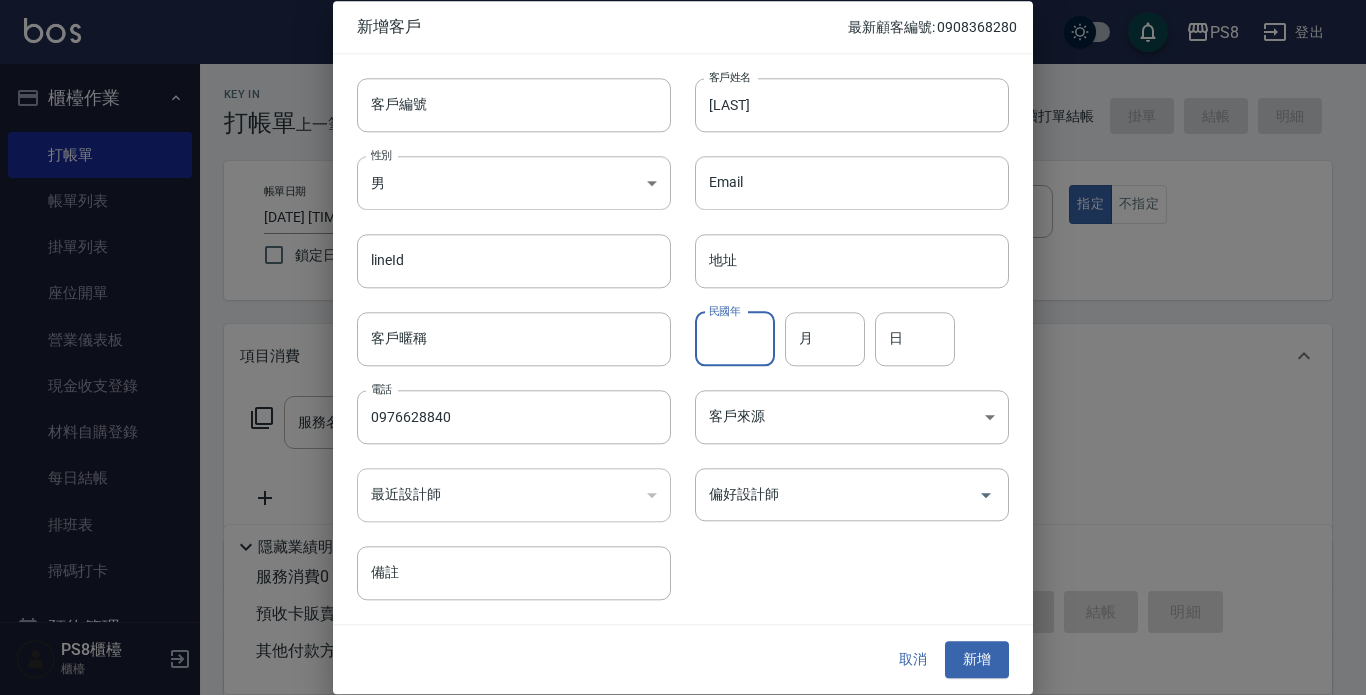 click on "民國年 民國年" at bounding box center [735, 339] 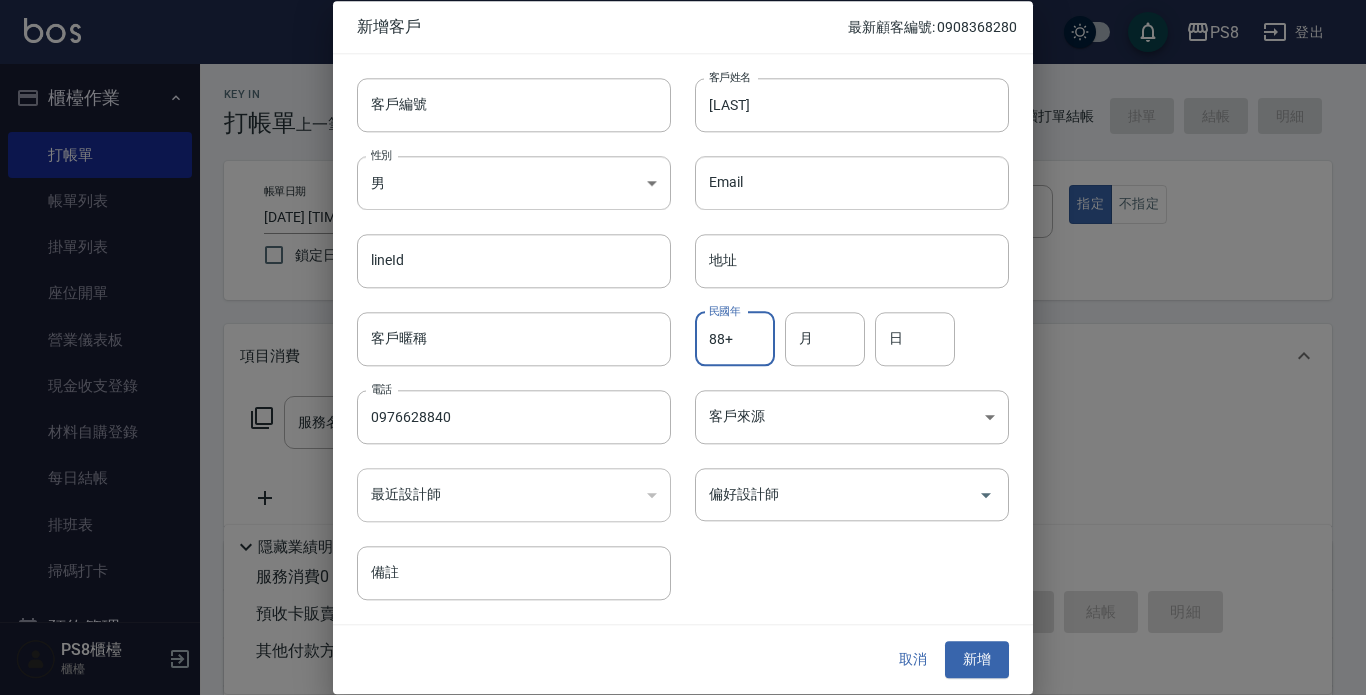 type on "88+" 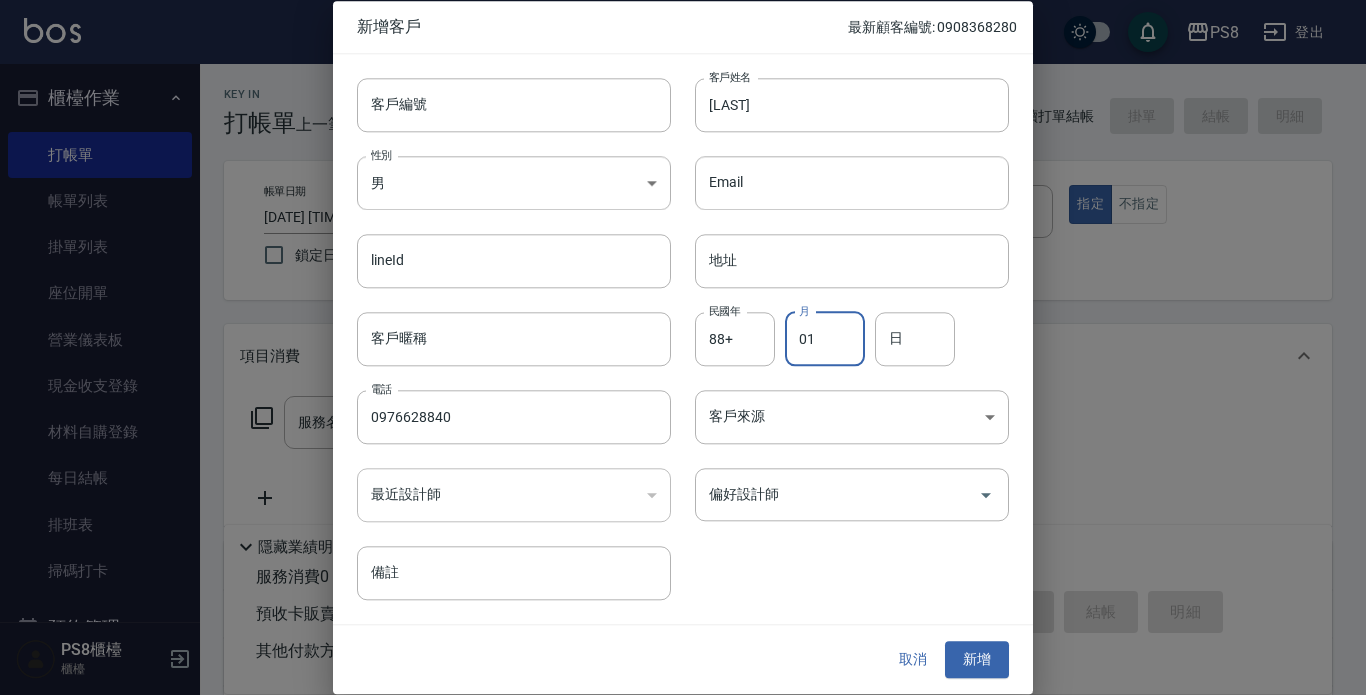 type on "01" 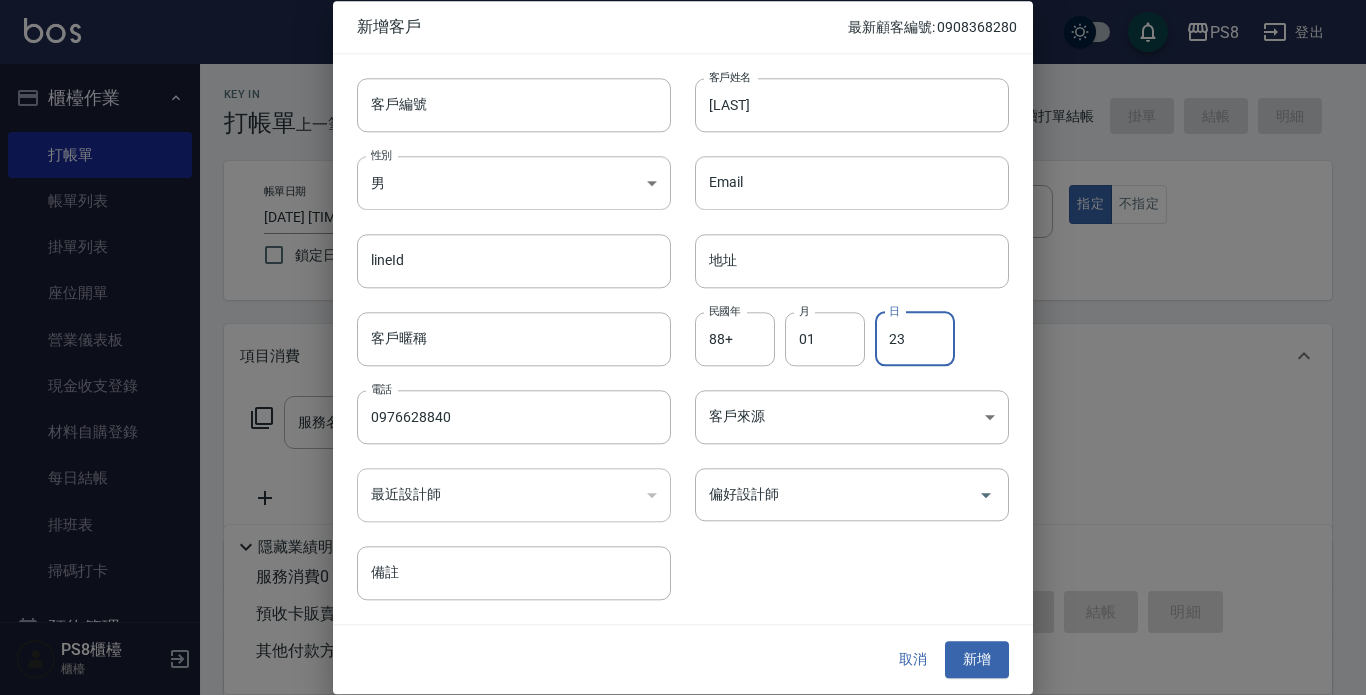 type on "23" 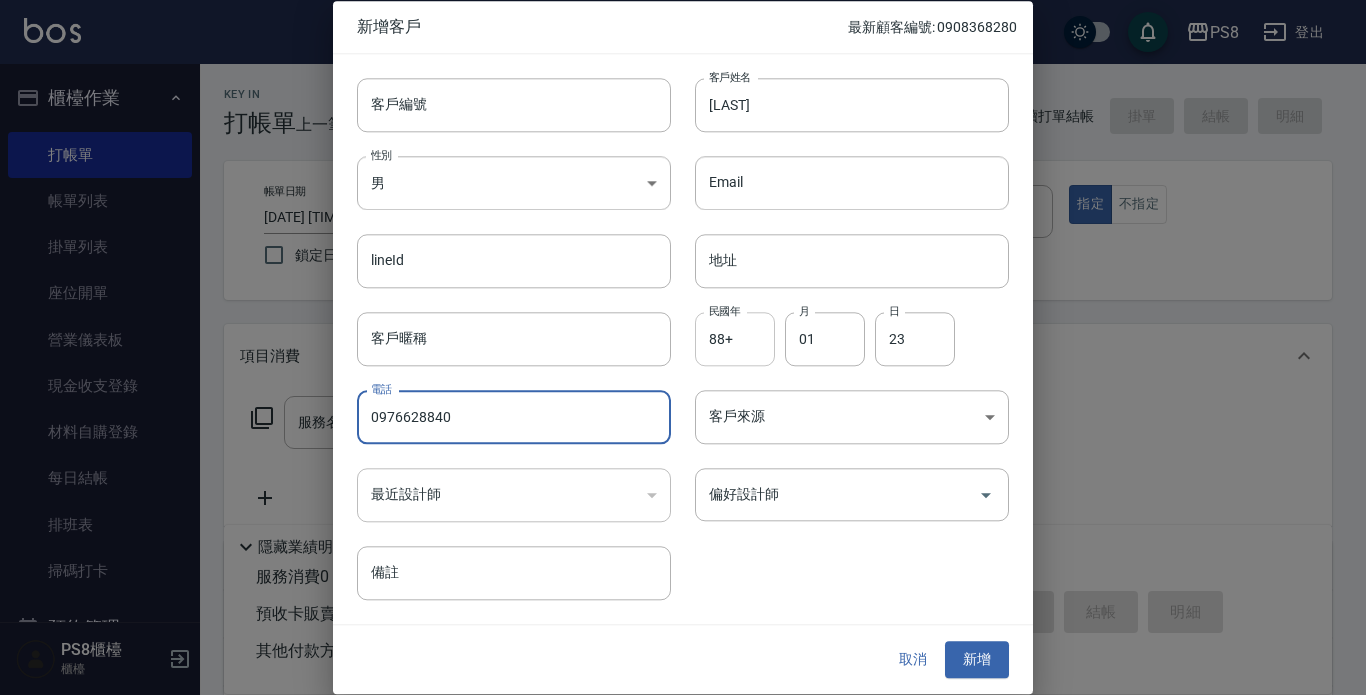 click on "88+" at bounding box center (735, 339) 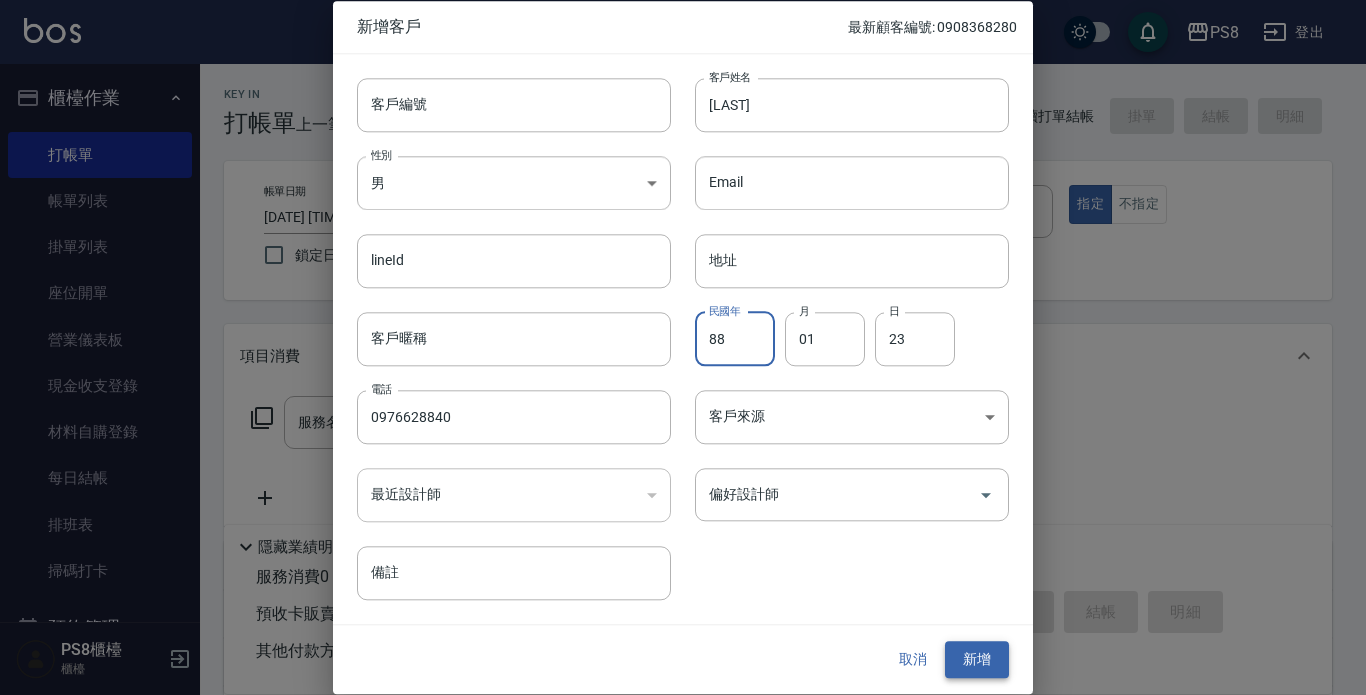 type on "88" 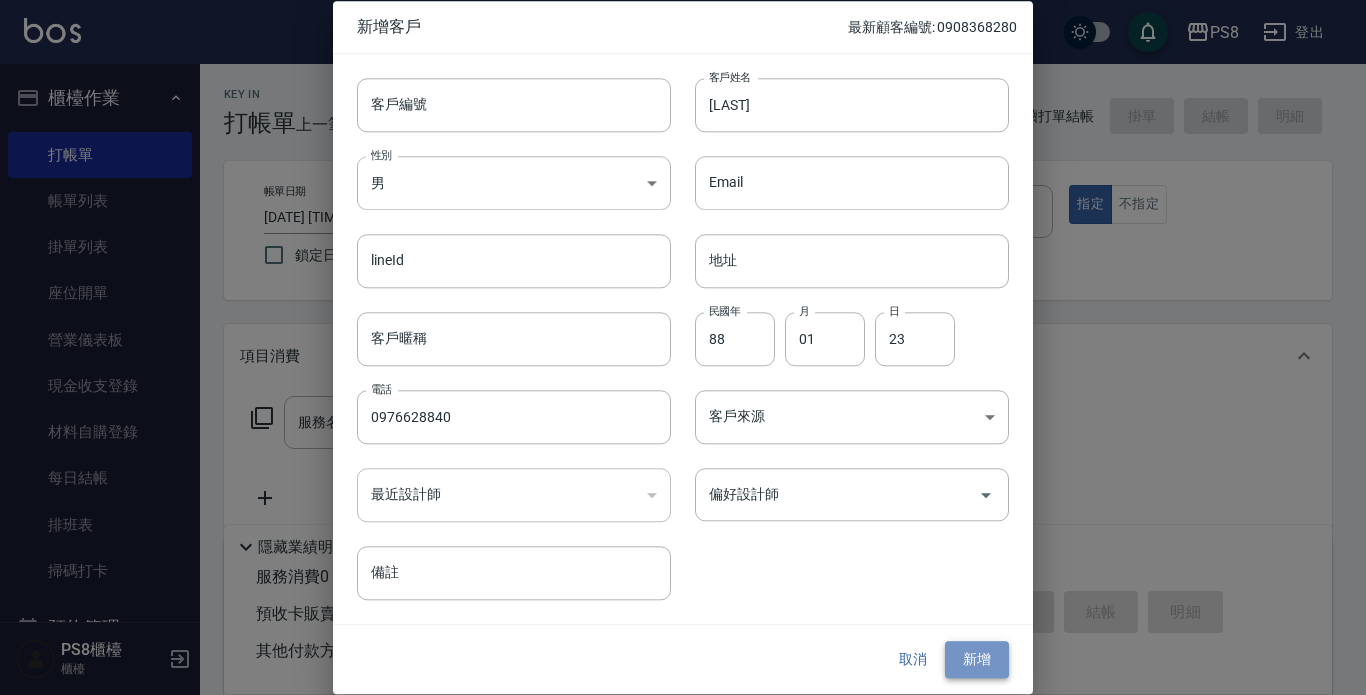 click on "新增" at bounding box center [977, 660] 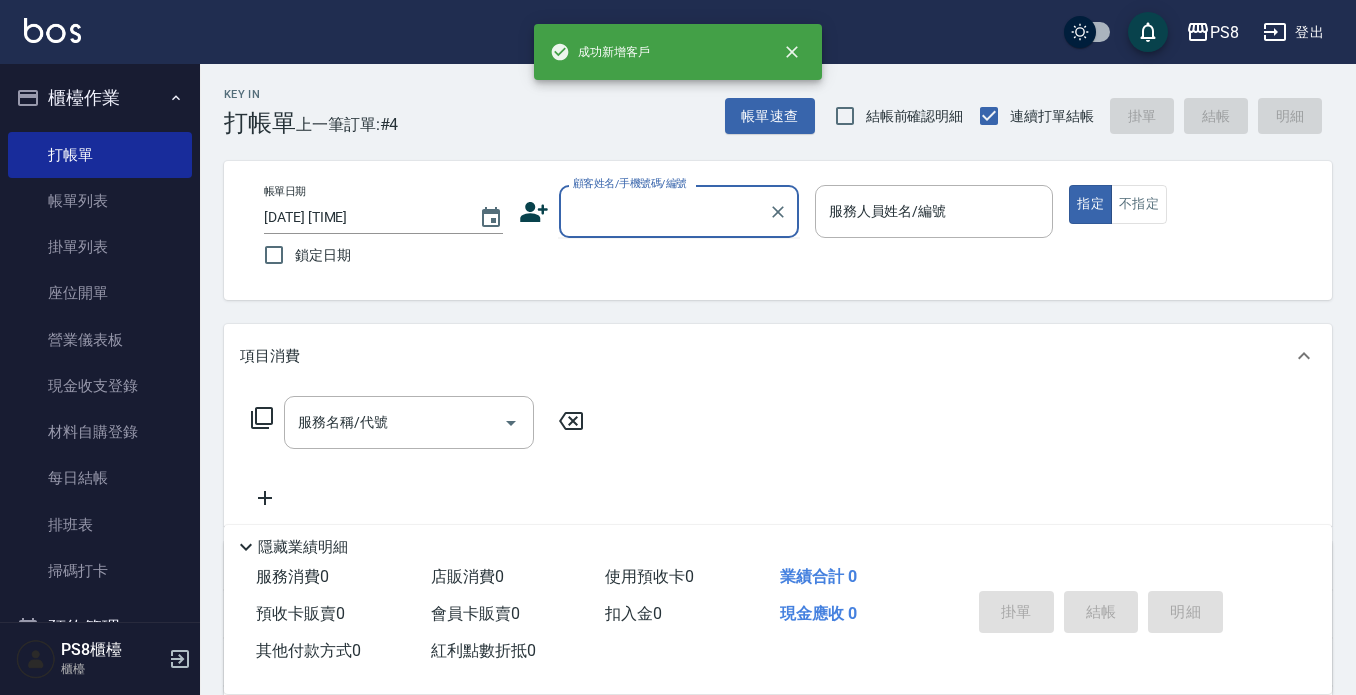 click on "顧客姓名/手機號碼/編號" at bounding box center (664, 211) 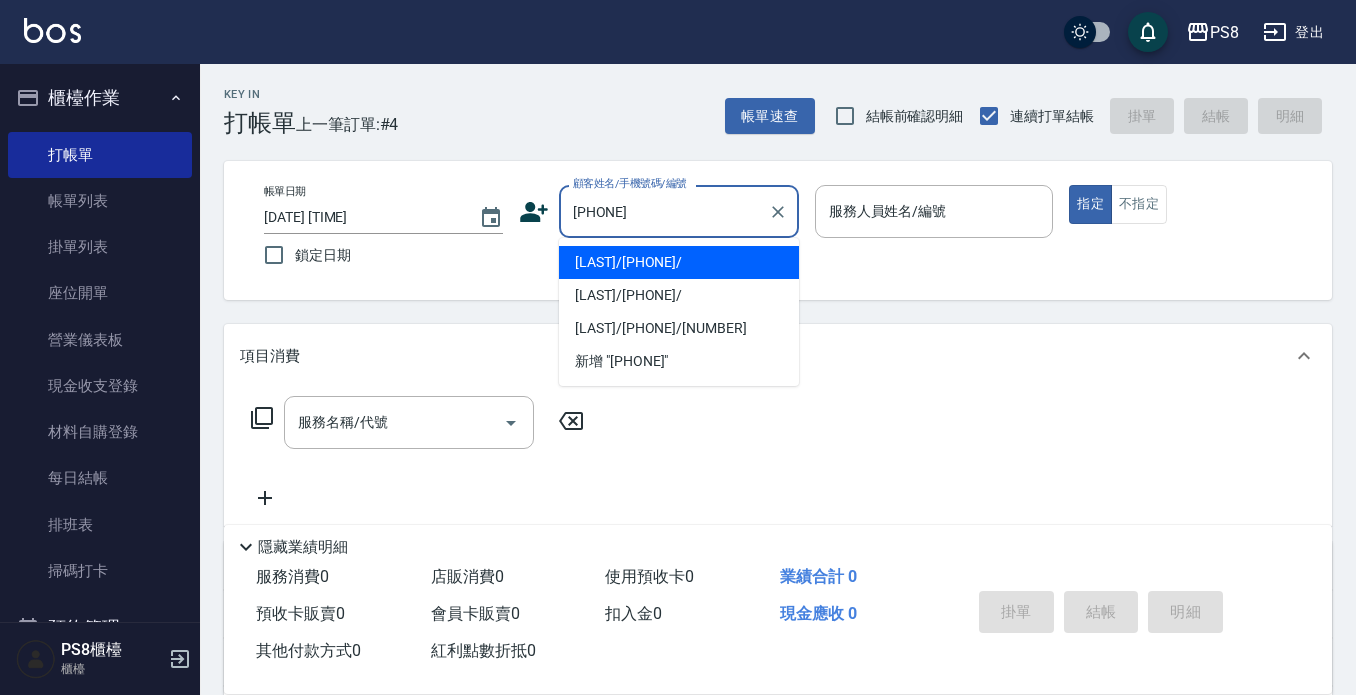 click on "[LAST]/[PHONE]/" at bounding box center [679, 262] 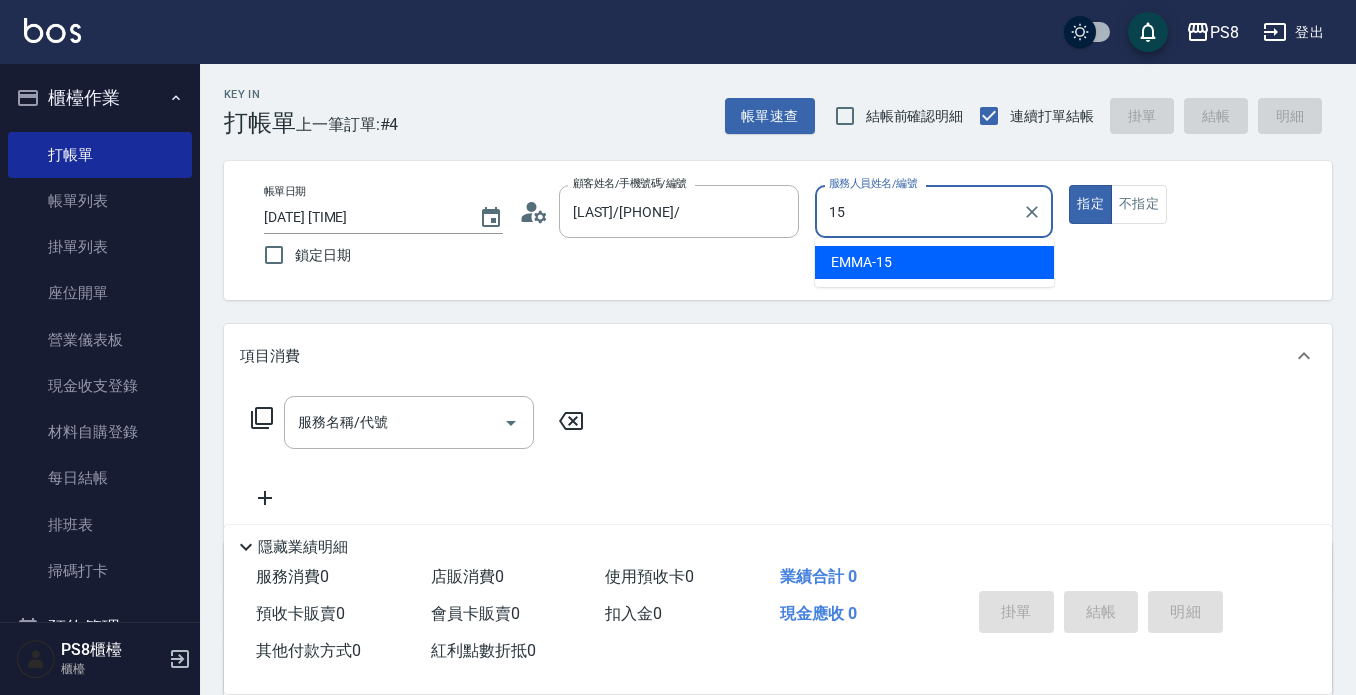 type on "EMMA-15" 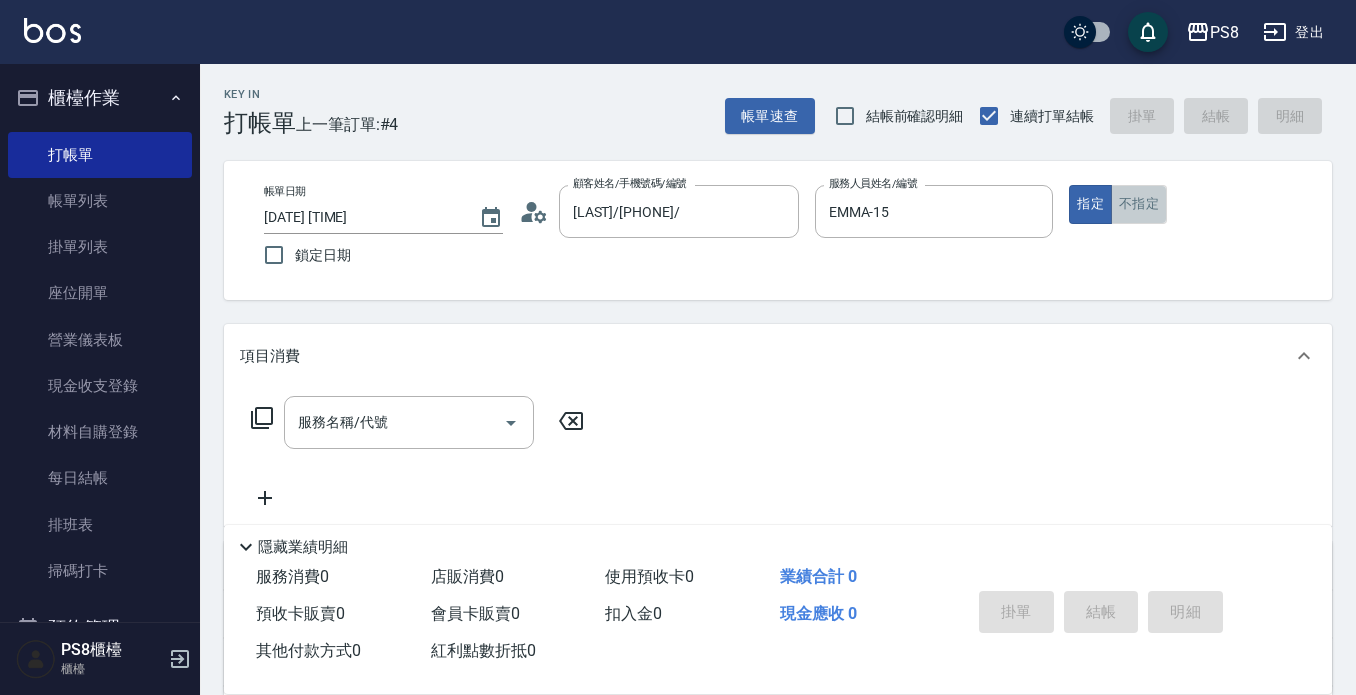 click on "不指定" at bounding box center (1139, 204) 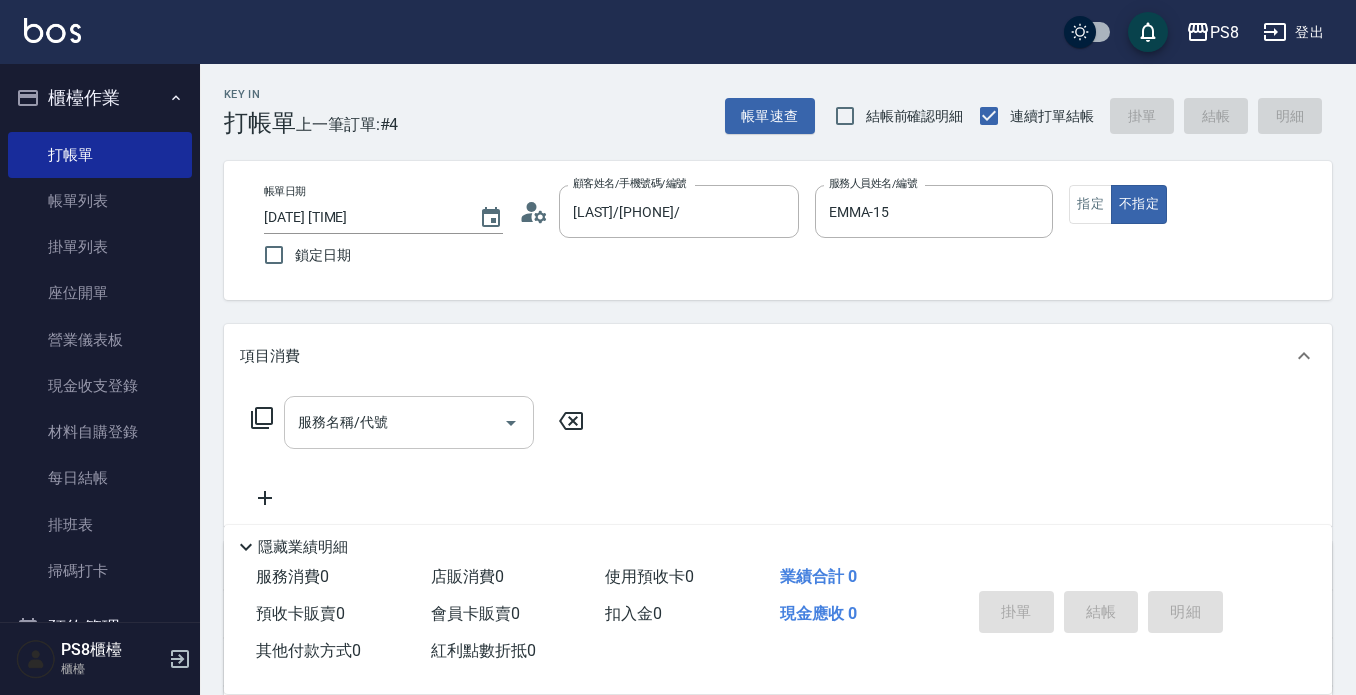 click on "服務名稱/代號" at bounding box center [394, 422] 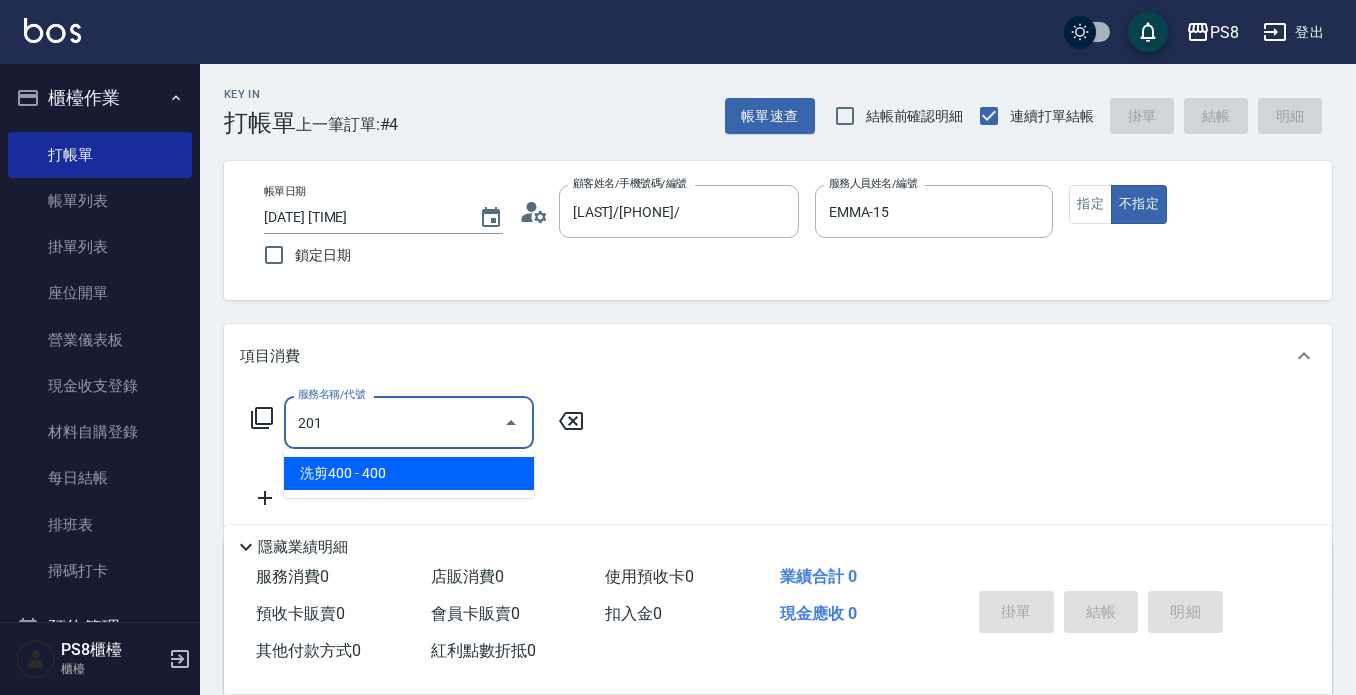type on "洗剪400(201)" 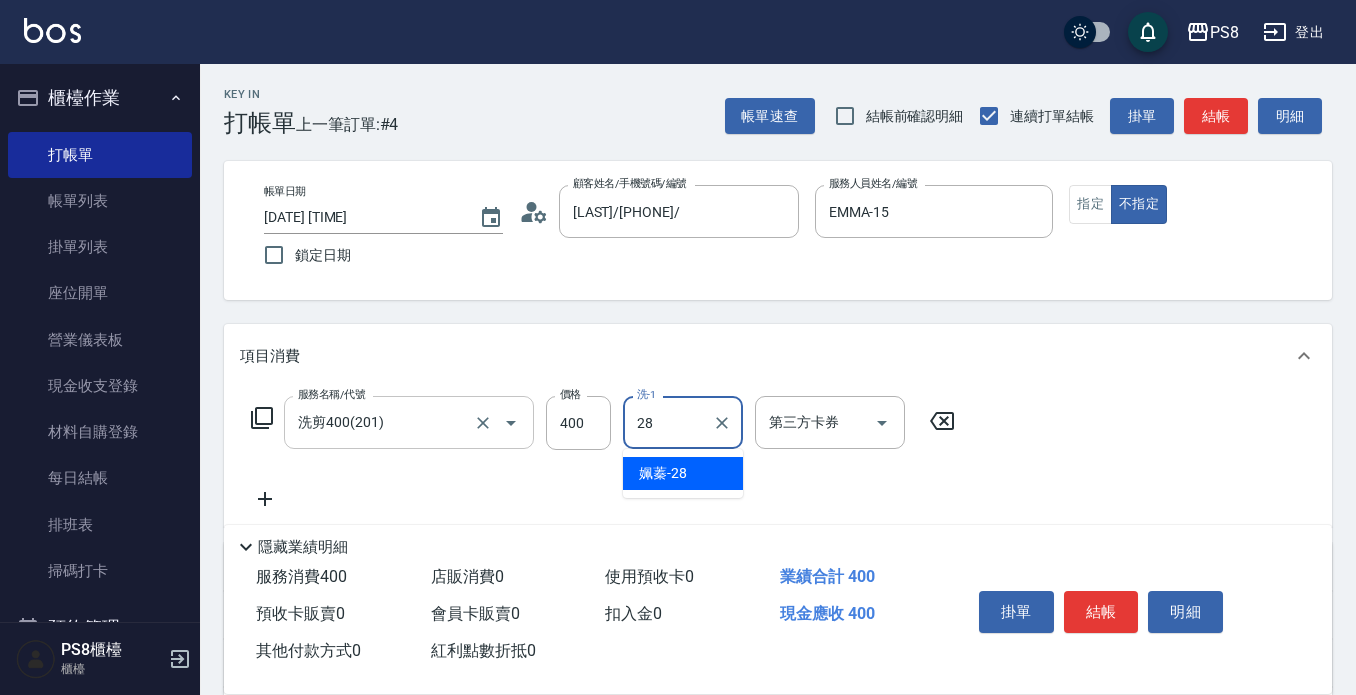 type on "姵蓁-28" 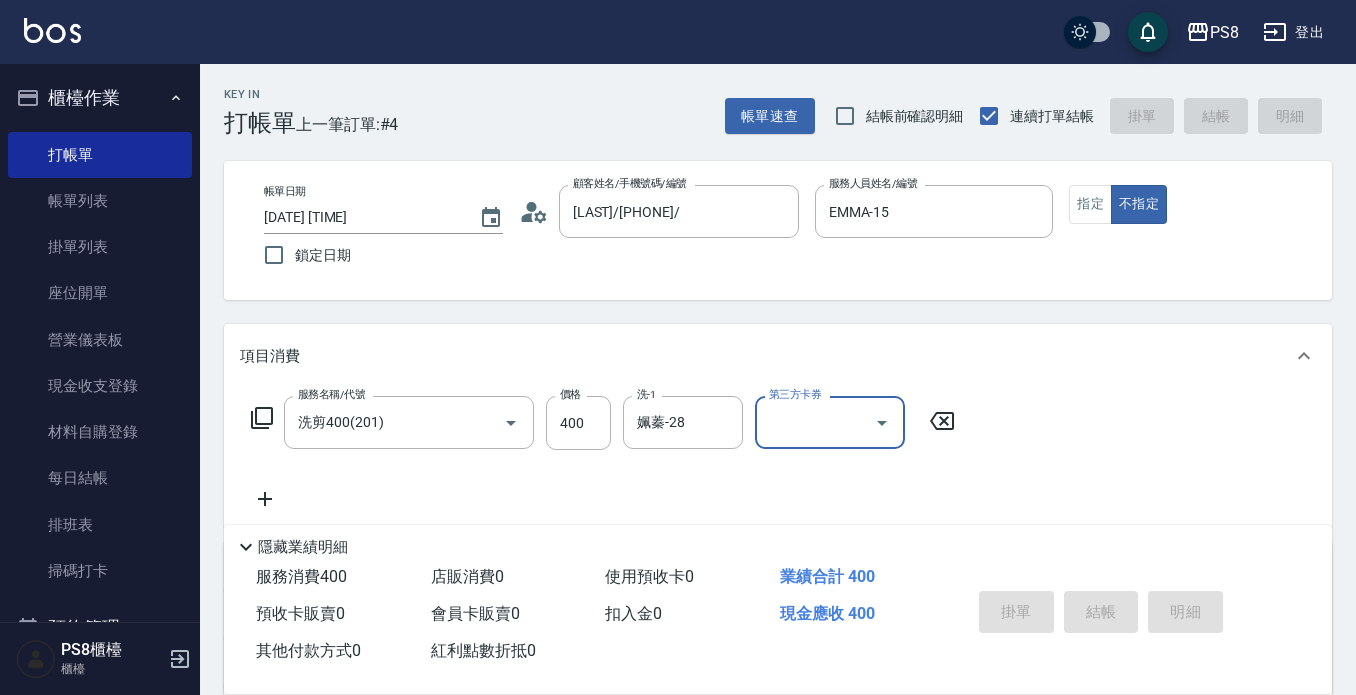 type on "2025/08/04 15:44" 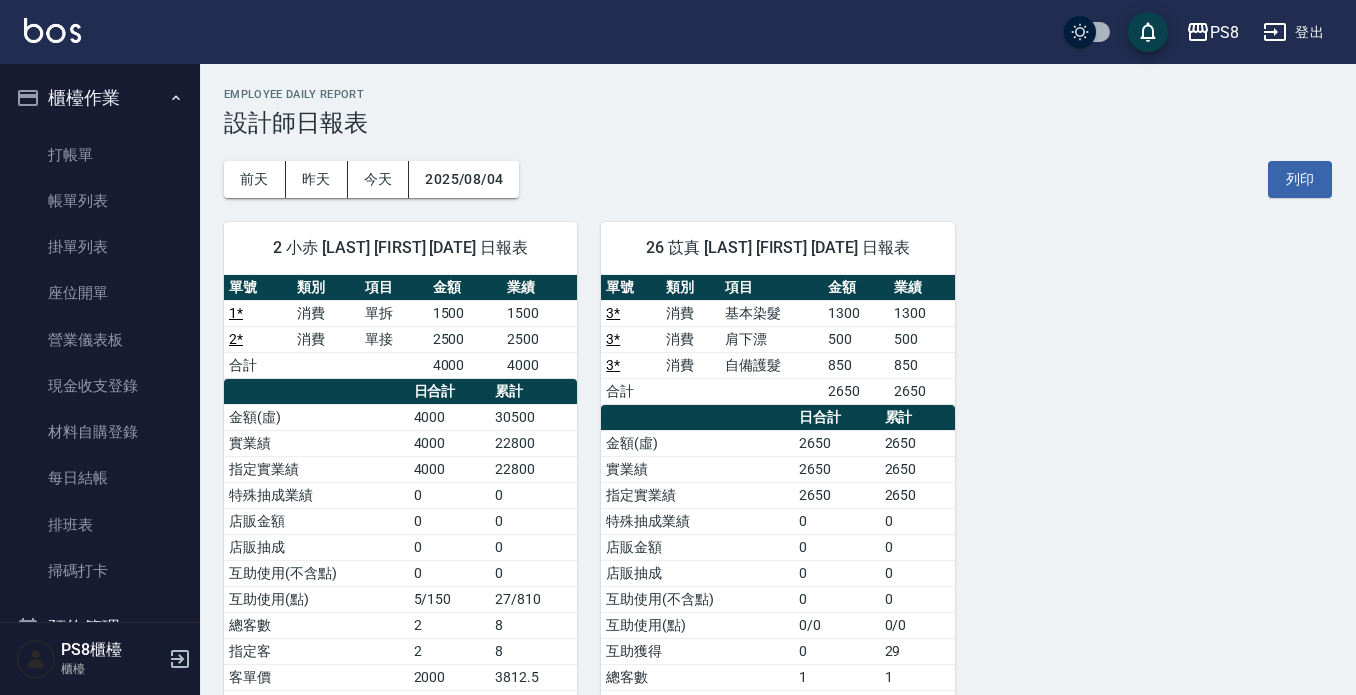 scroll, scrollTop: 0, scrollLeft: 0, axis: both 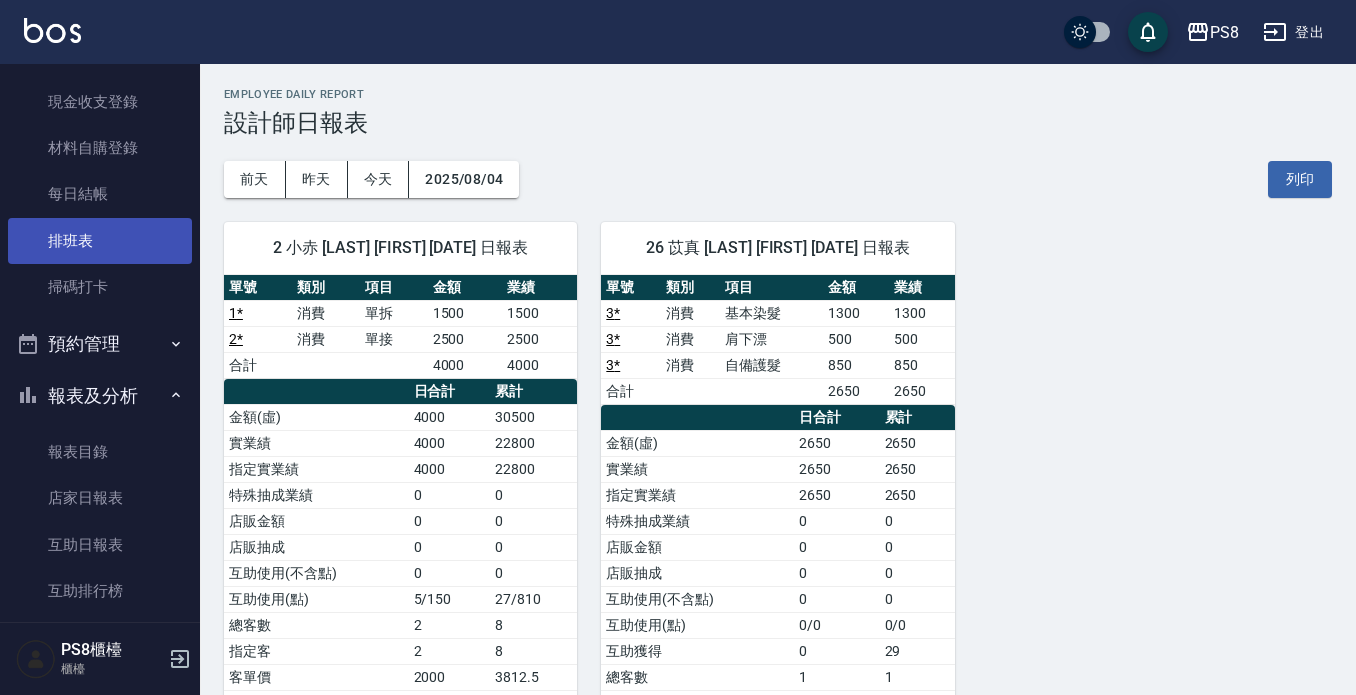 click on "排班表" at bounding box center (100, 241) 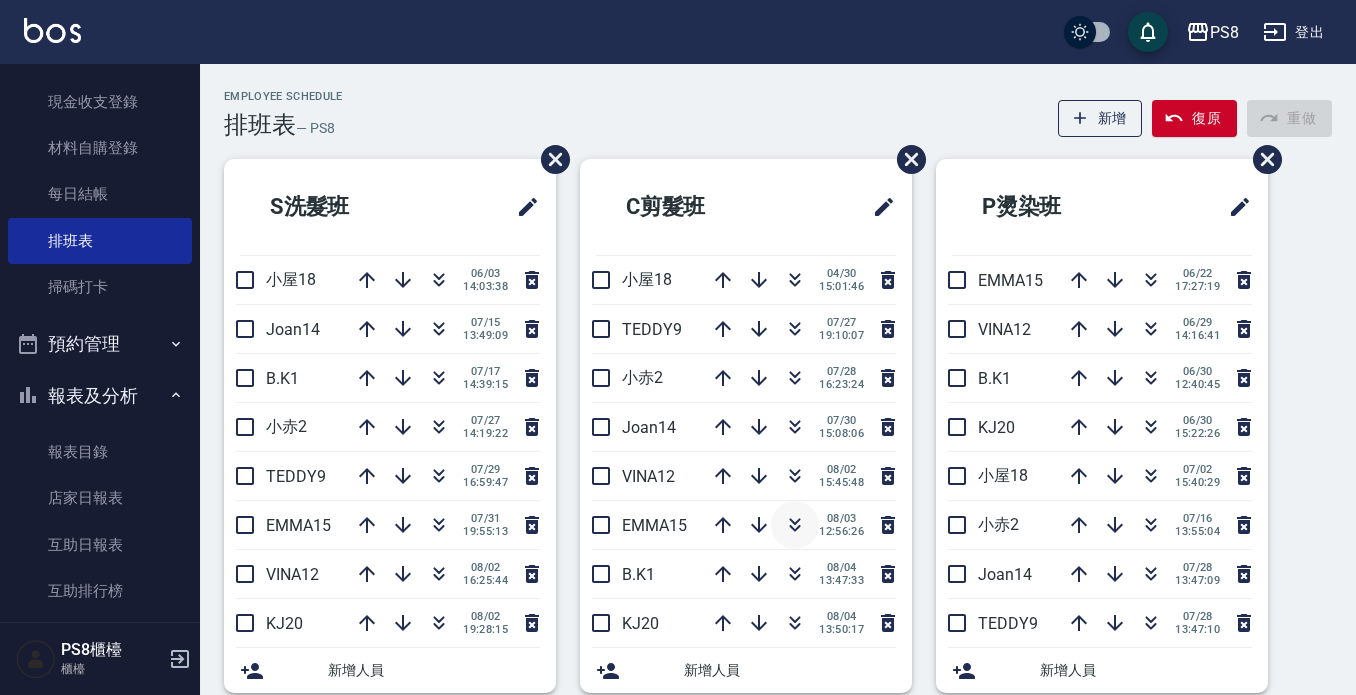 click 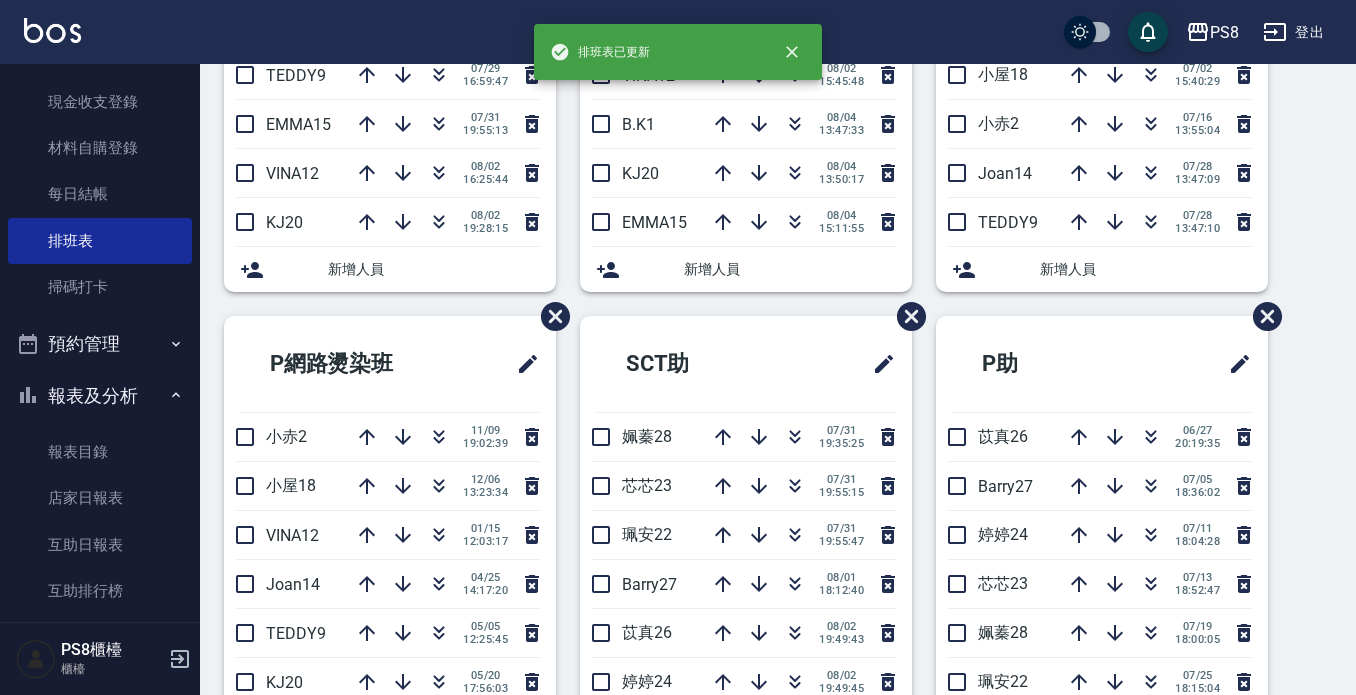 scroll, scrollTop: 500, scrollLeft: 0, axis: vertical 